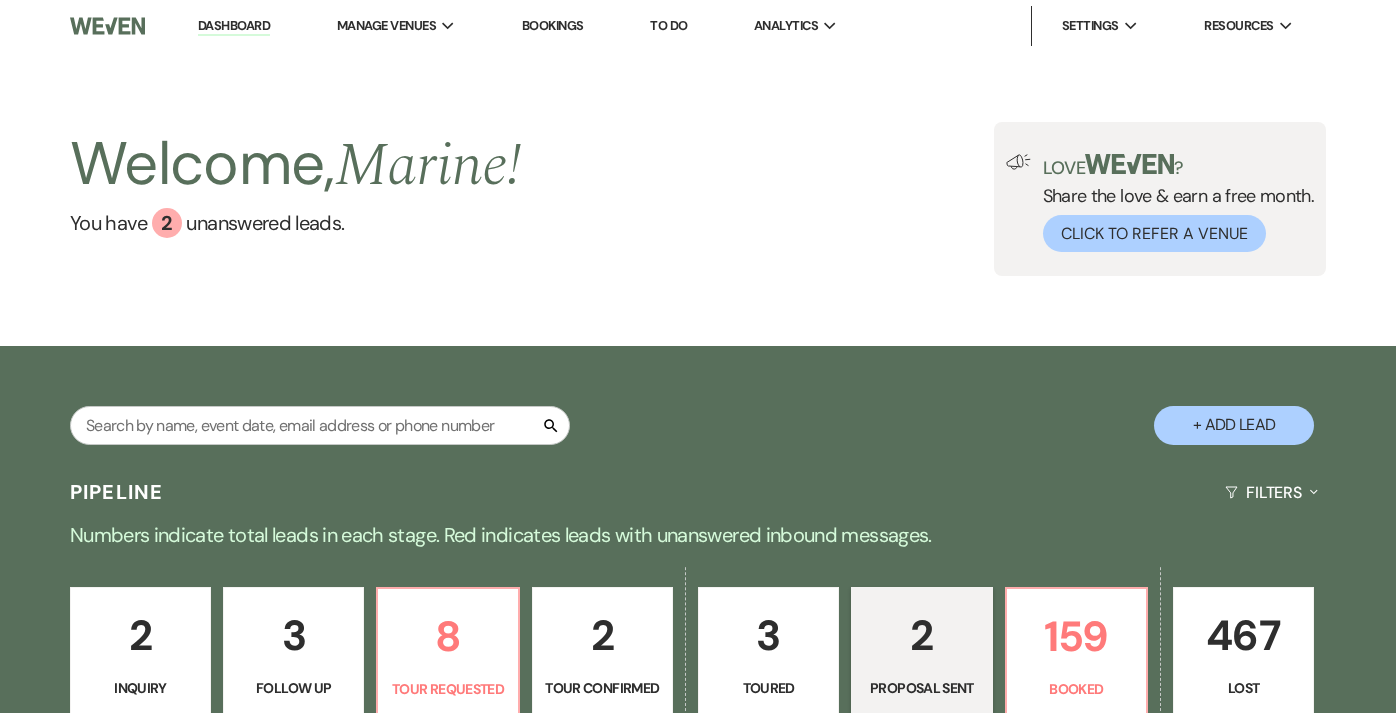 select on "6" 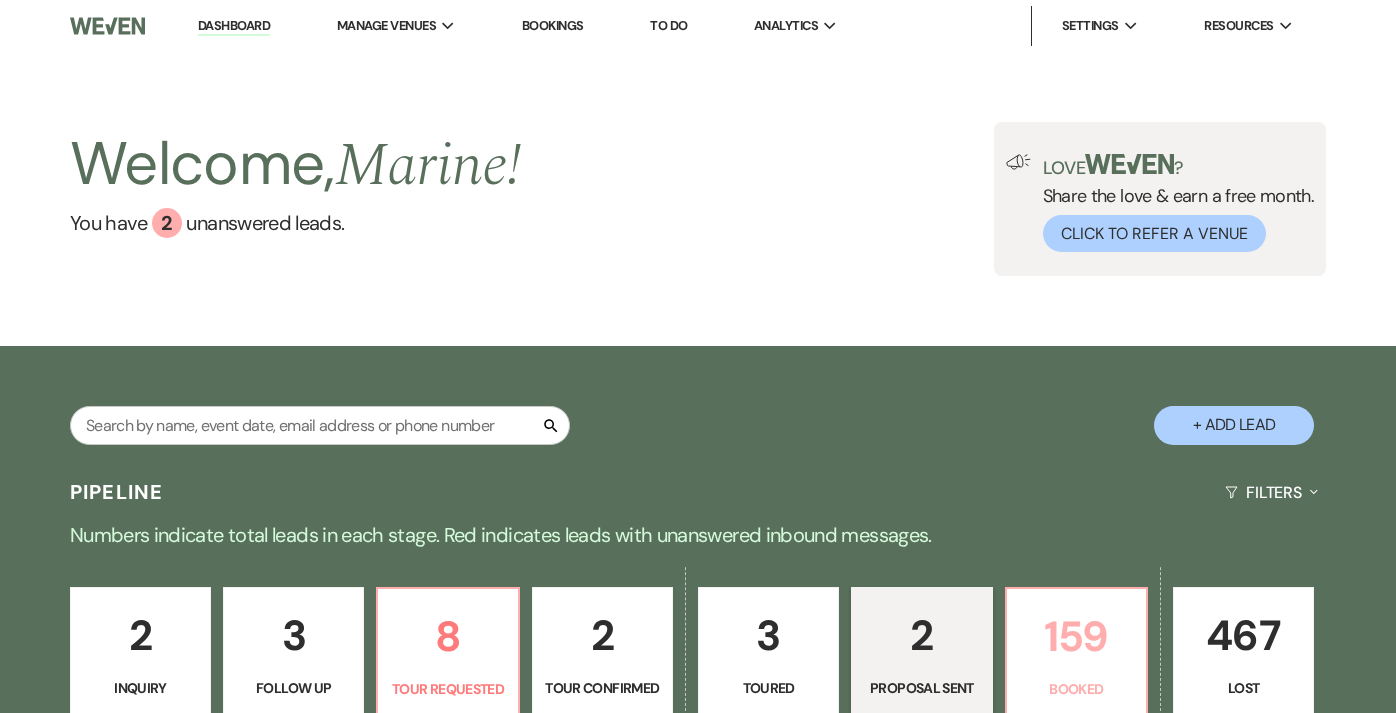 scroll, scrollTop: 271, scrollLeft: 0, axis: vertical 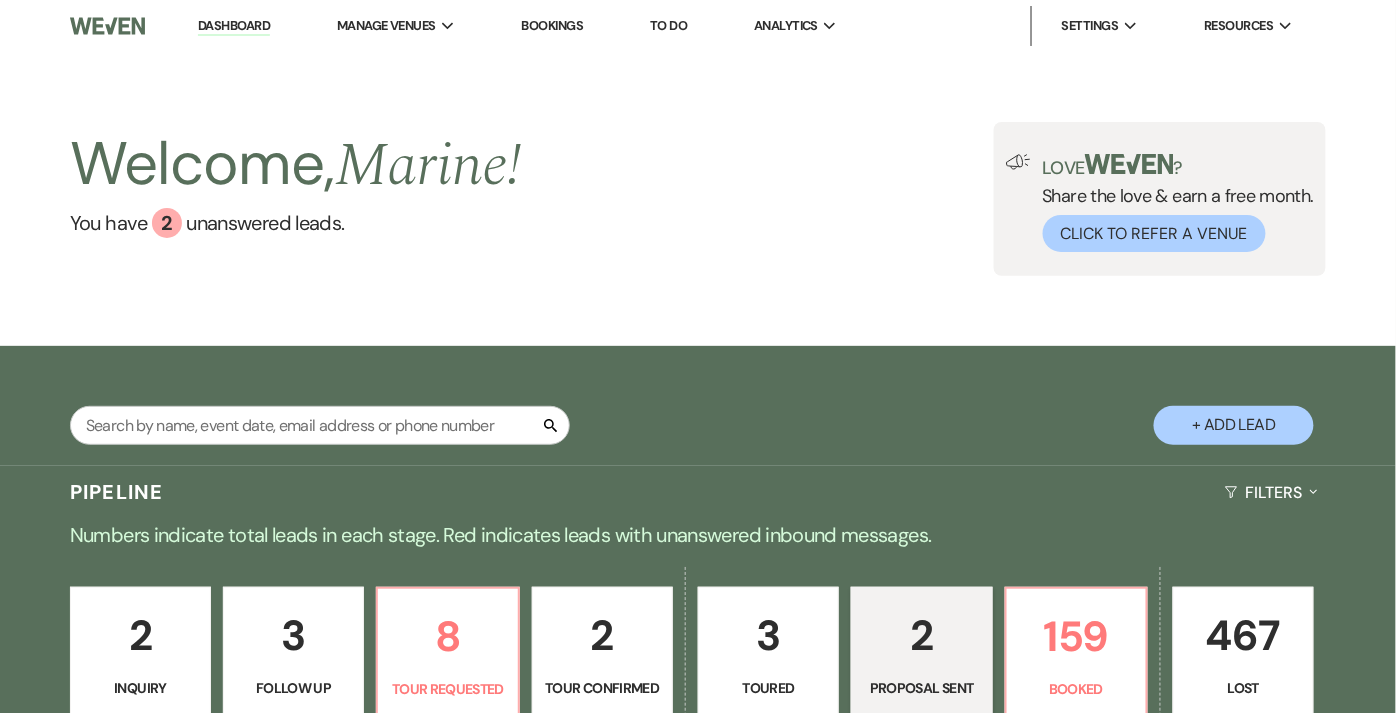 drag, startPoint x: 1061, startPoint y: 373, endPoint x: 64, endPoint y: -22, distance: 1072.3964 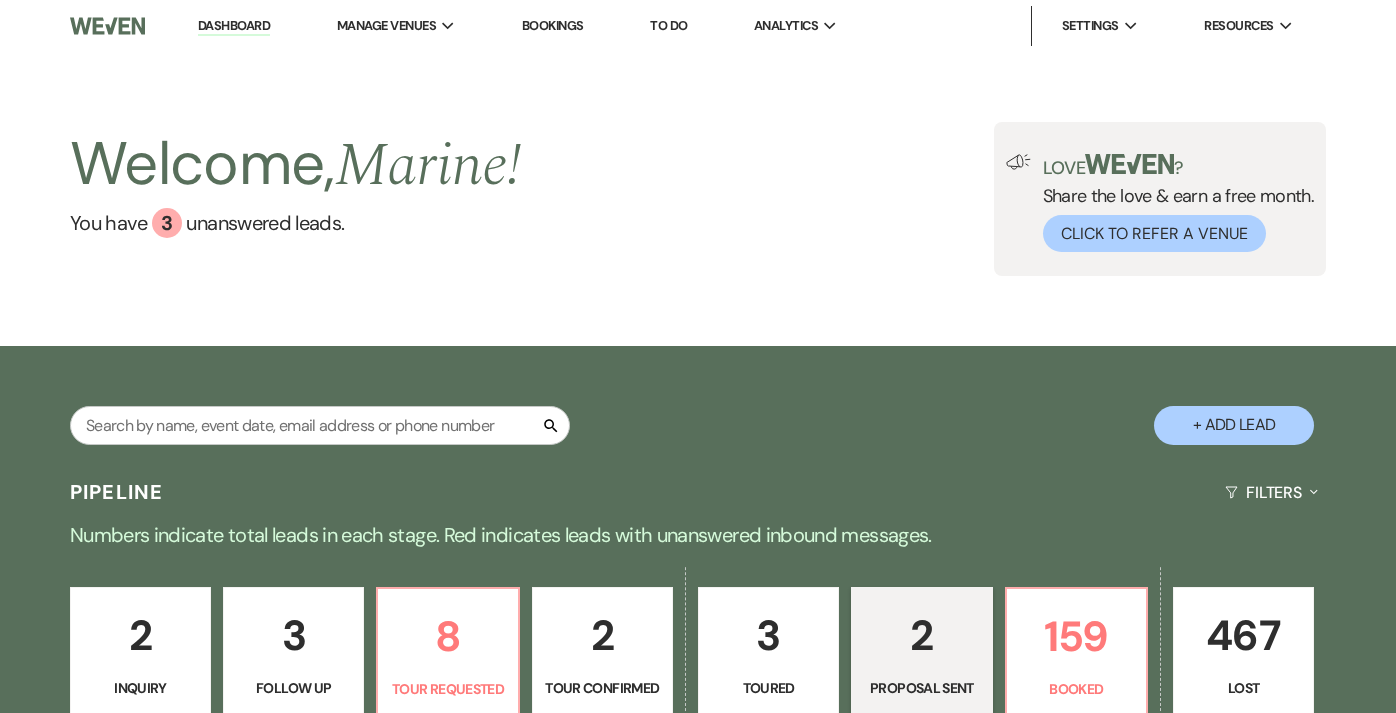 scroll, scrollTop: 0, scrollLeft: 0, axis: both 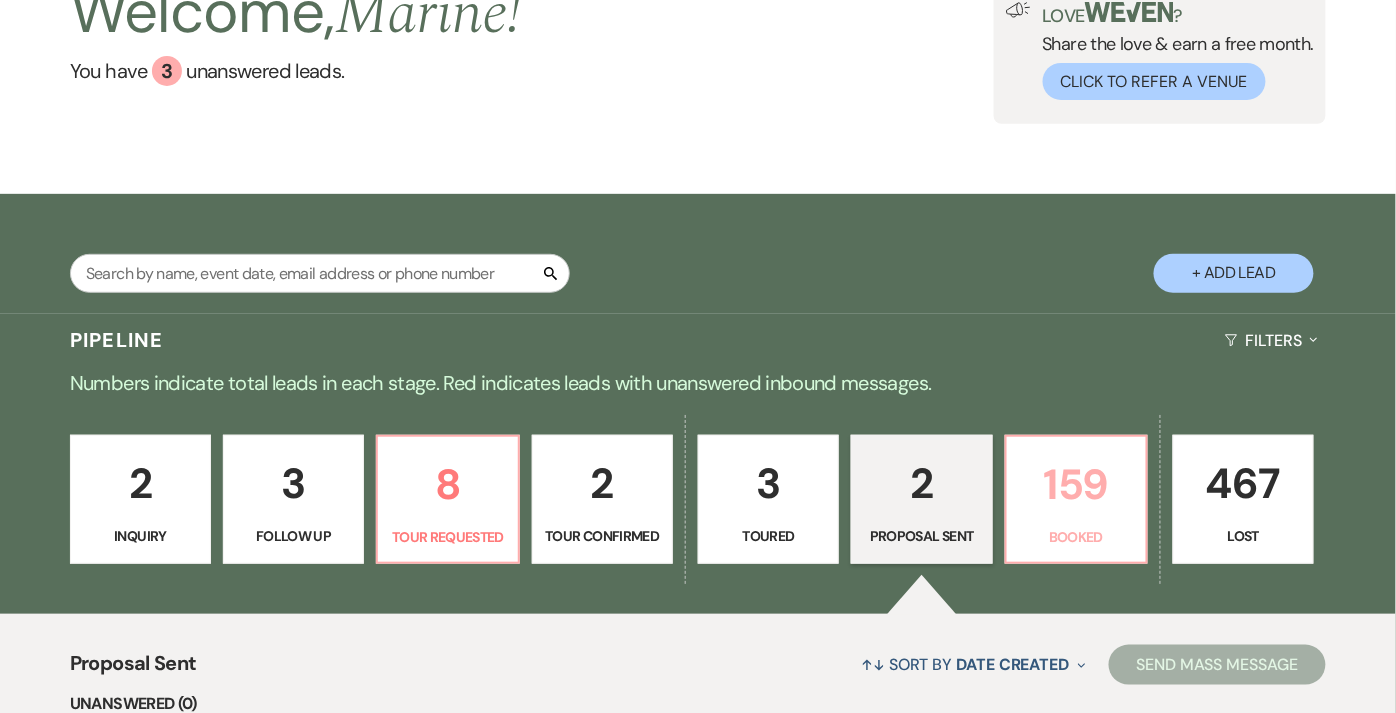 click on "159" at bounding box center (1076, 484) 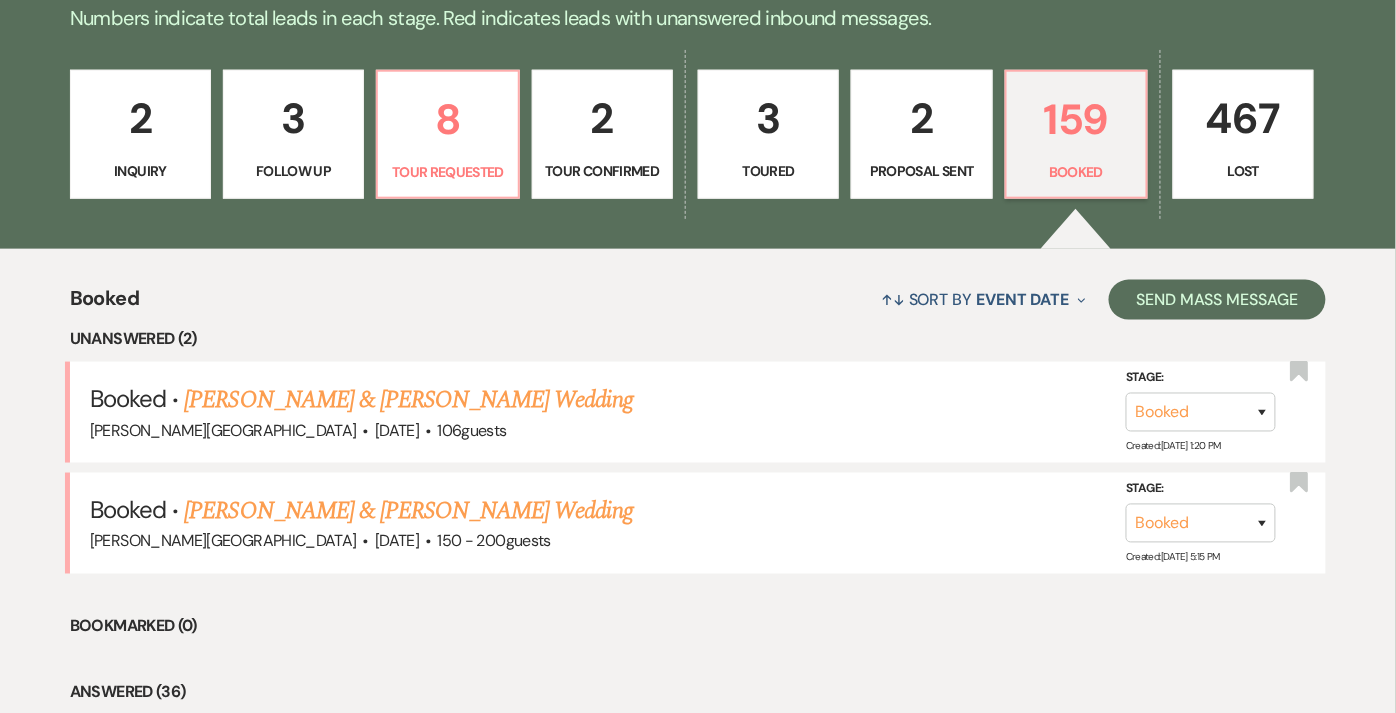 scroll, scrollTop: 520, scrollLeft: 0, axis: vertical 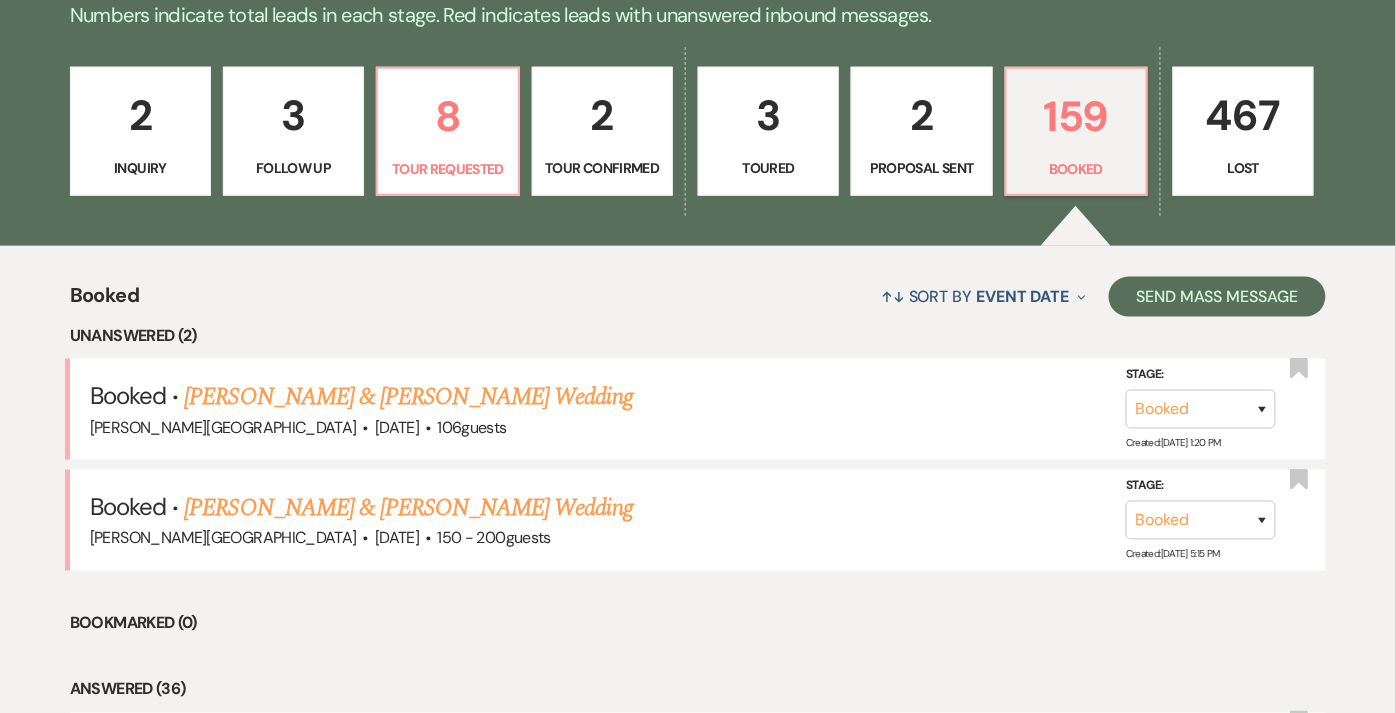 click on "2" at bounding box center [921, 115] 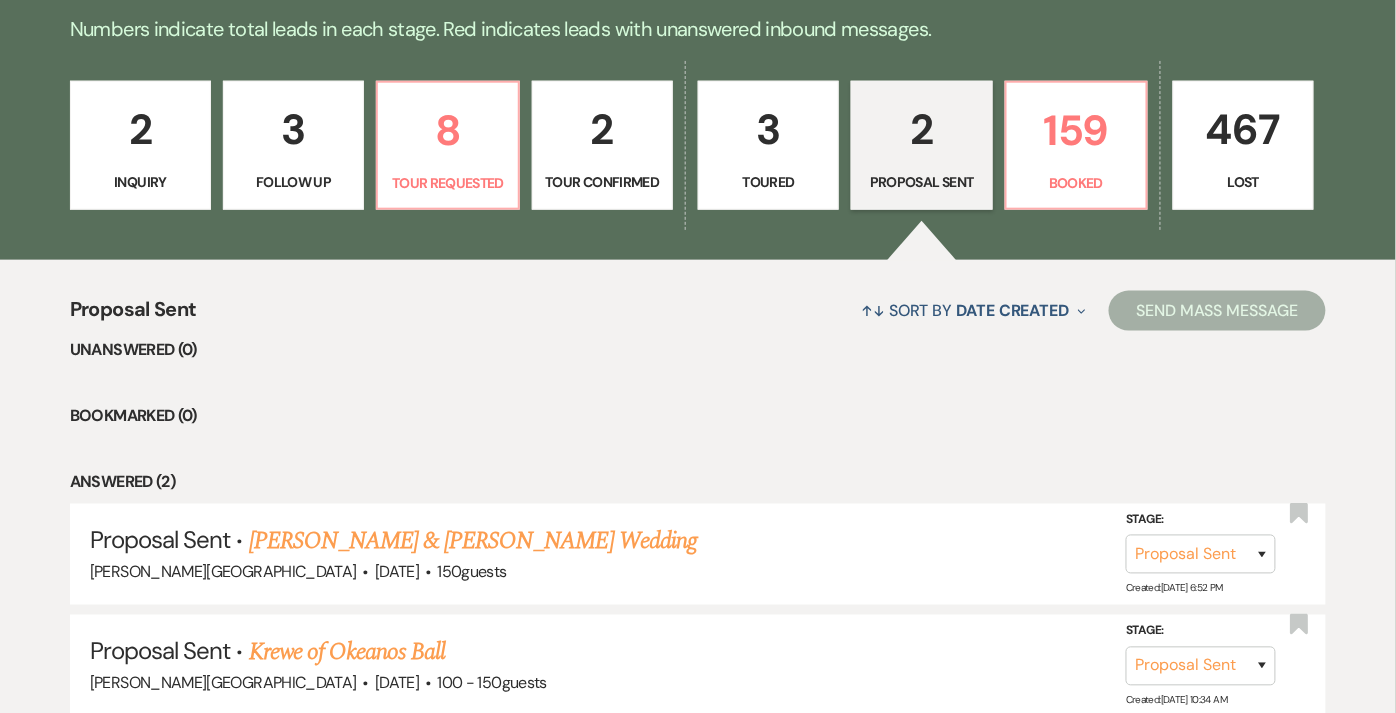 scroll, scrollTop: 486, scrollLeft: 0, axis: vertical 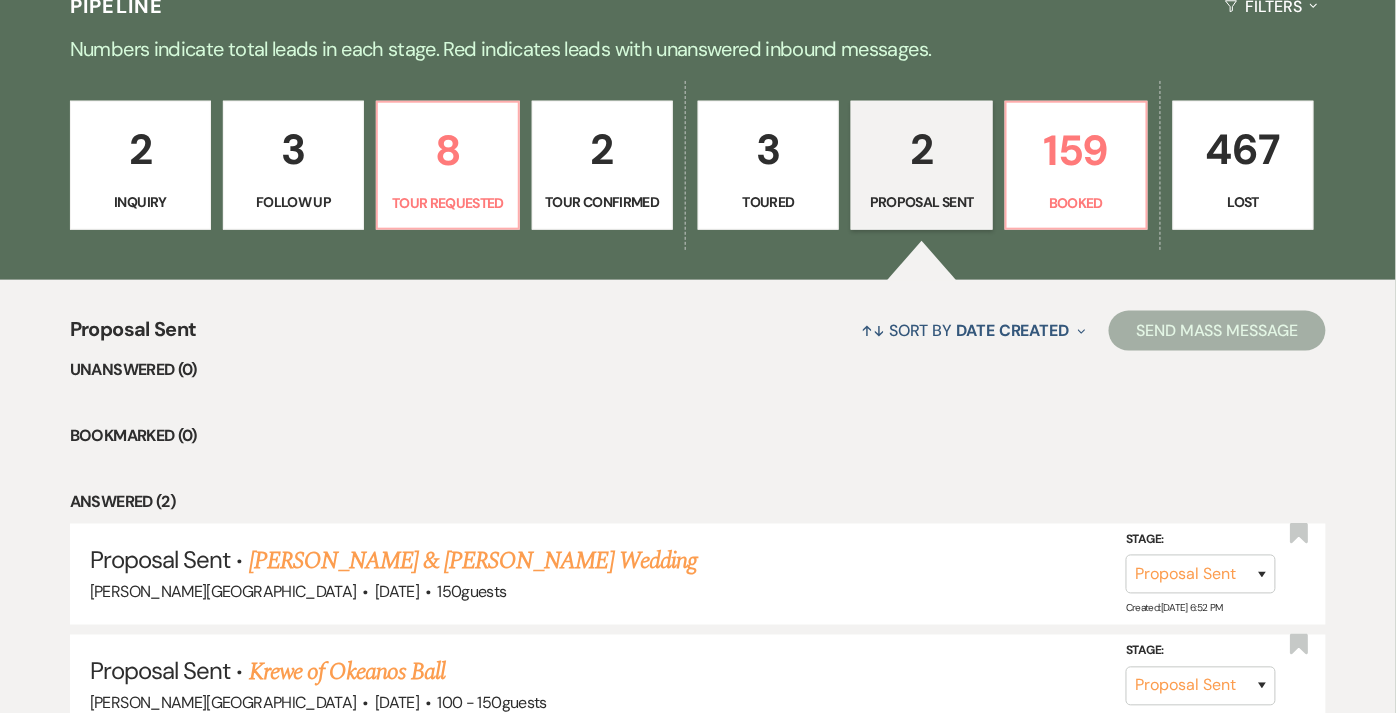 click on "Toured" at bounding box center (768, 202) 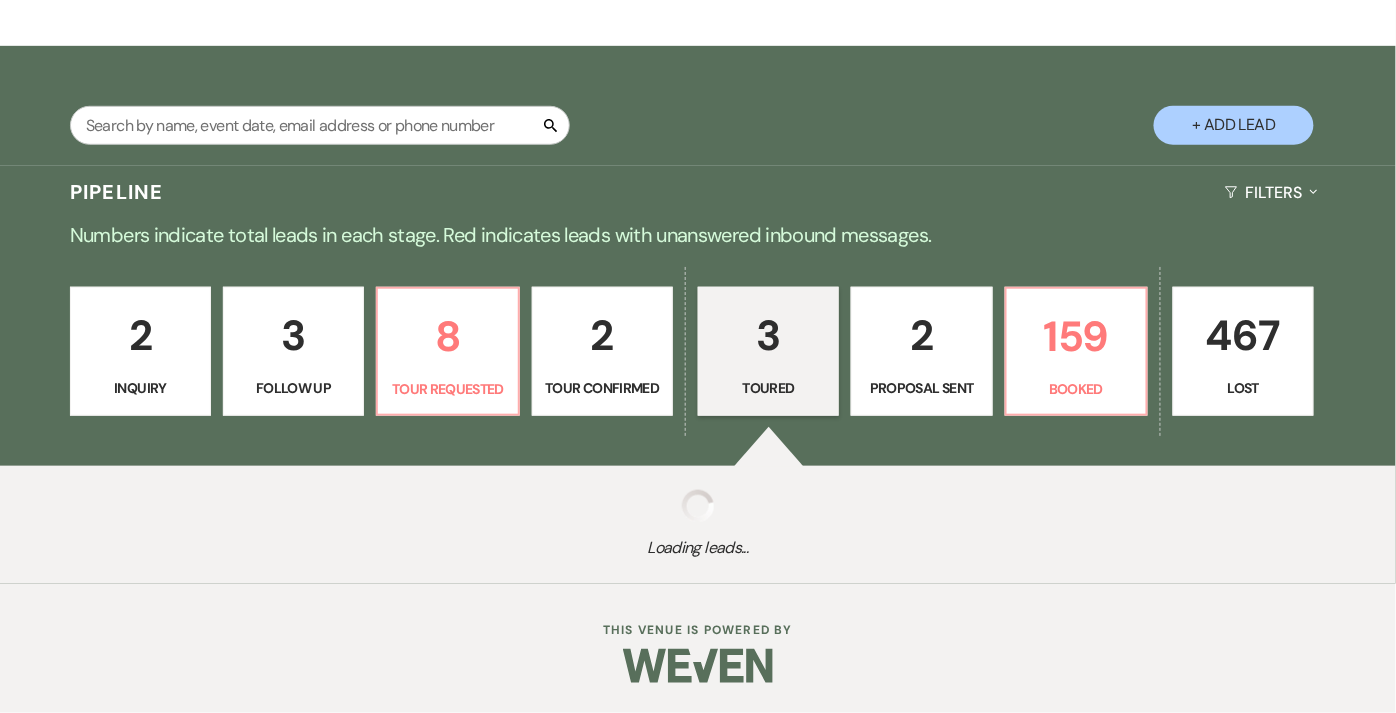 select on "5" 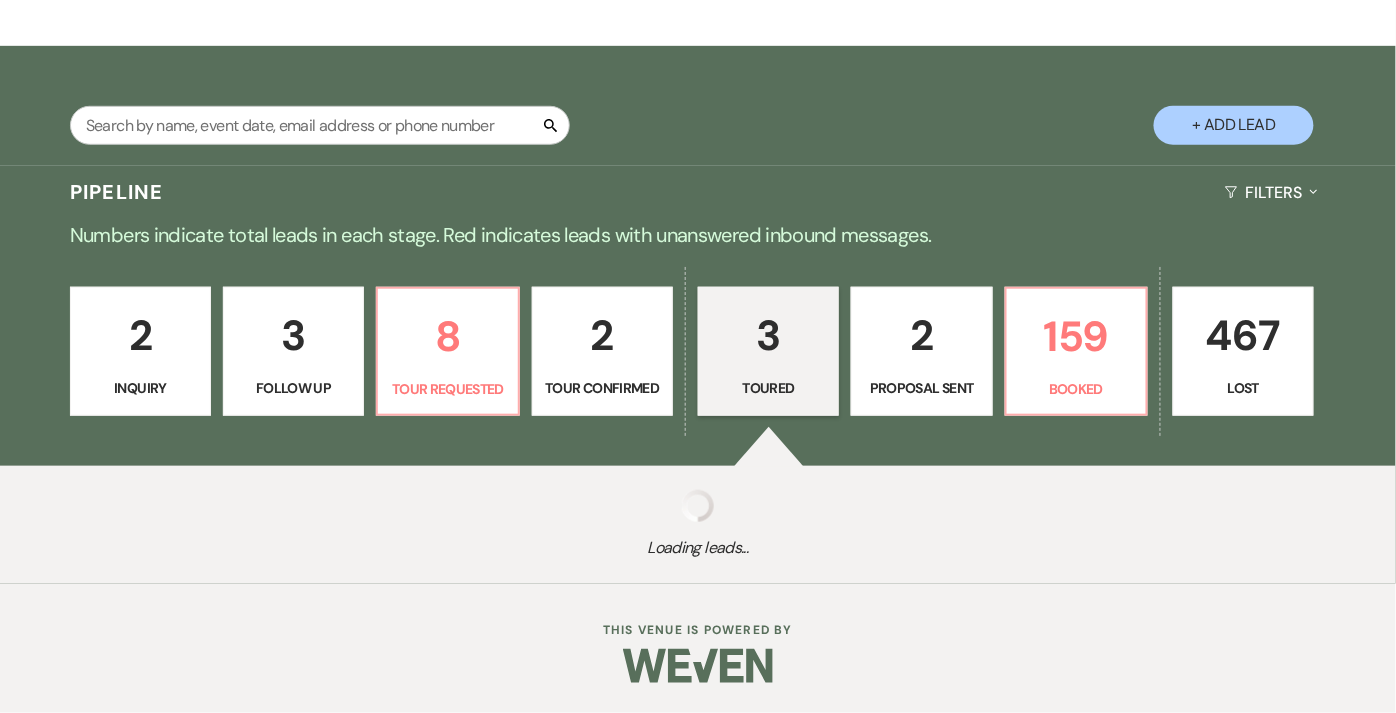 select on "5" 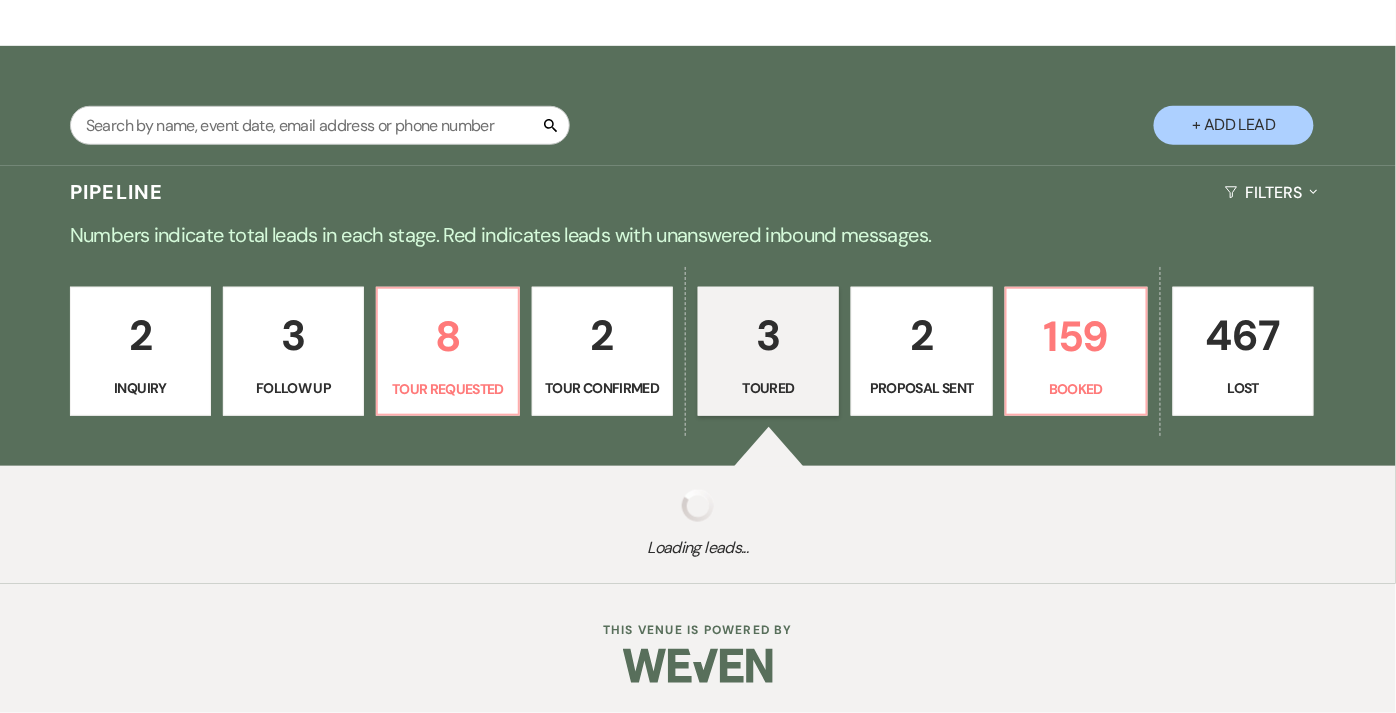 select on "5" 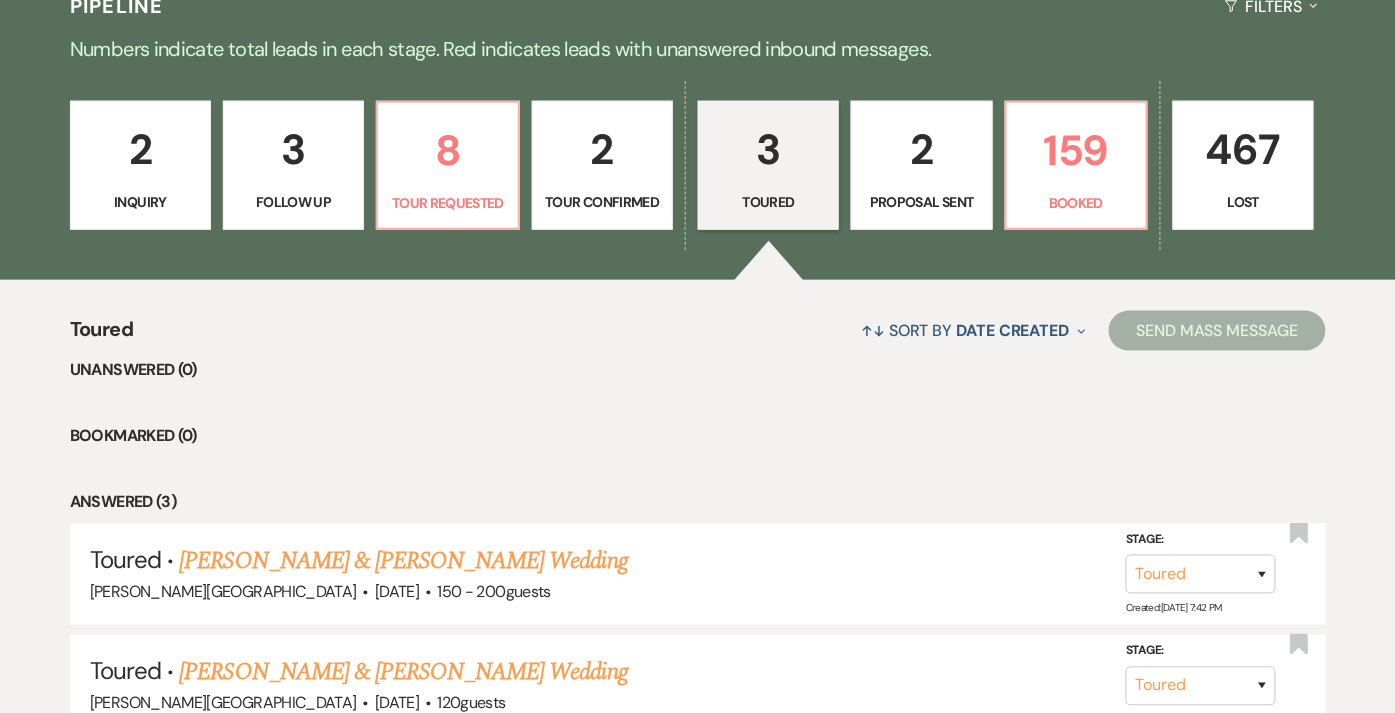 scroll, scrollTop: 778, scrollLeft: 0, axis: vertical 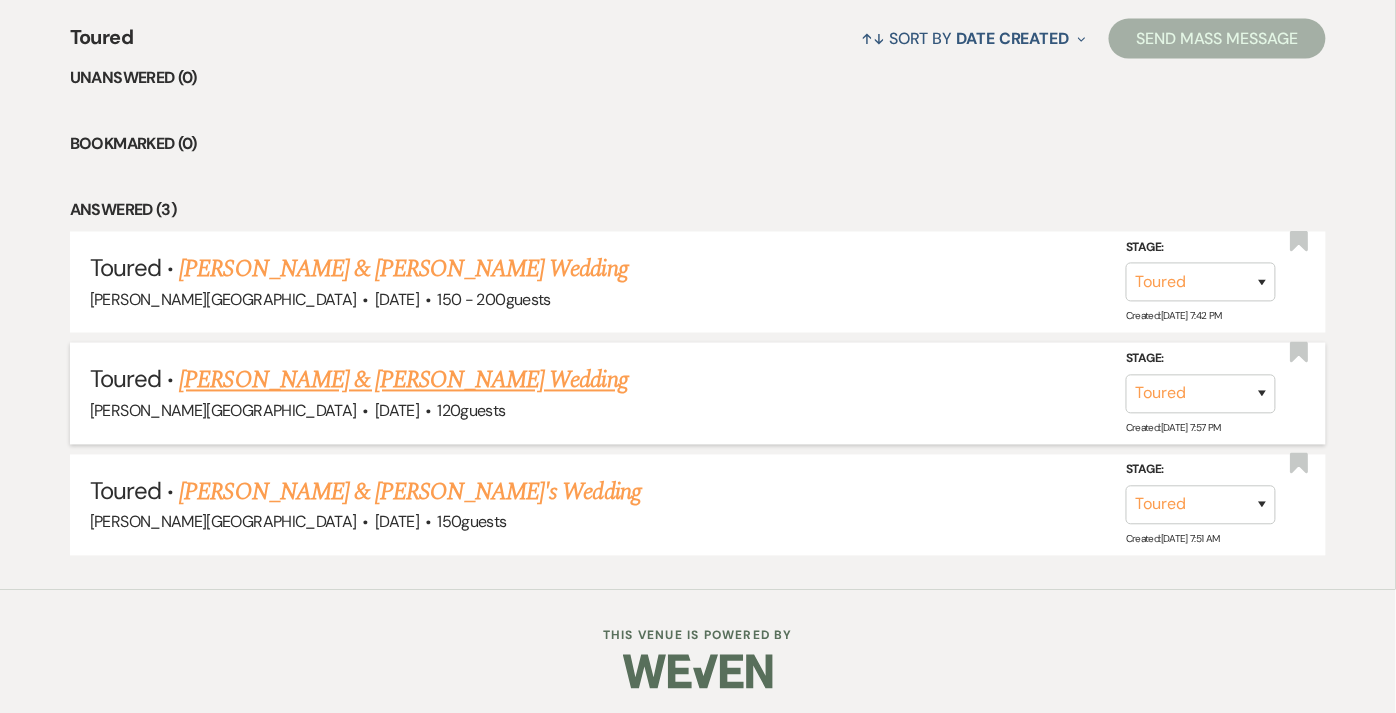 click on "Katelynn Hernandez & Jacob McCarty's Wedding" at bounding box center [403, 381] 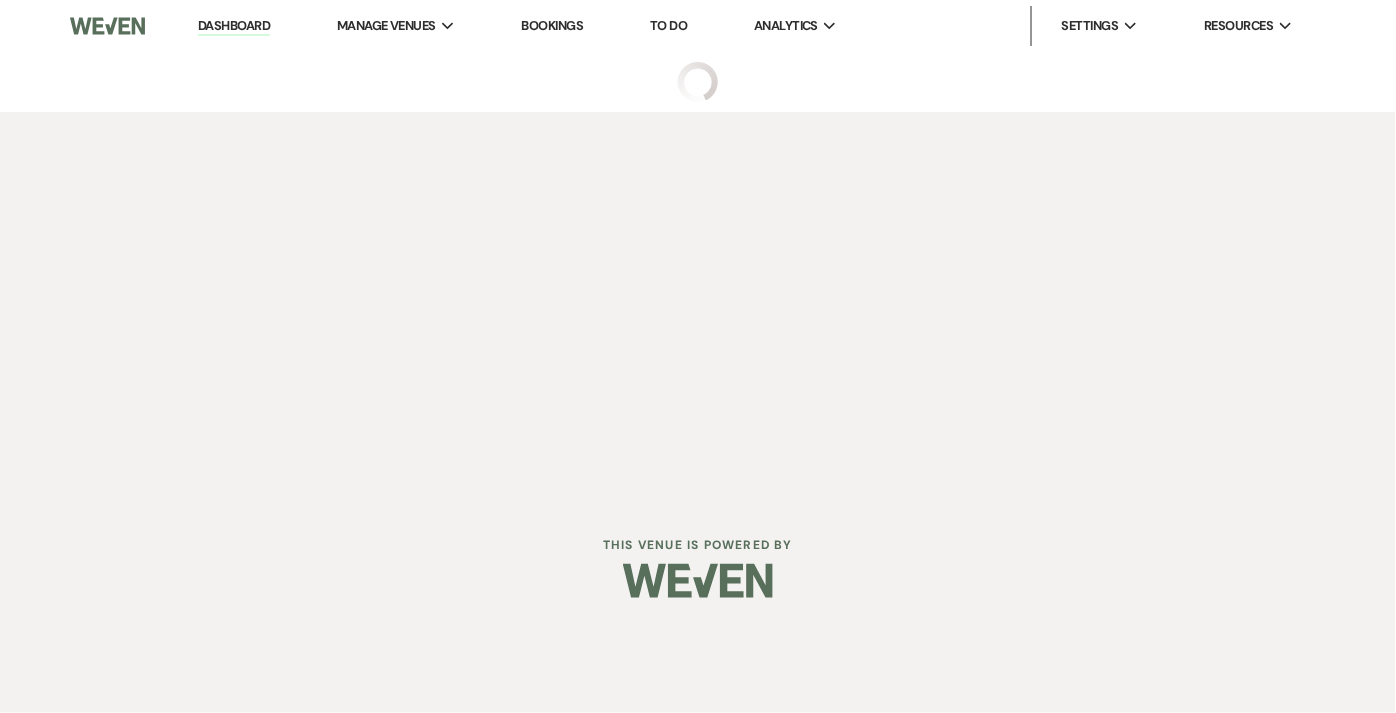 scroll, scrollTop: 0, scrollLeft: 0, axis: both 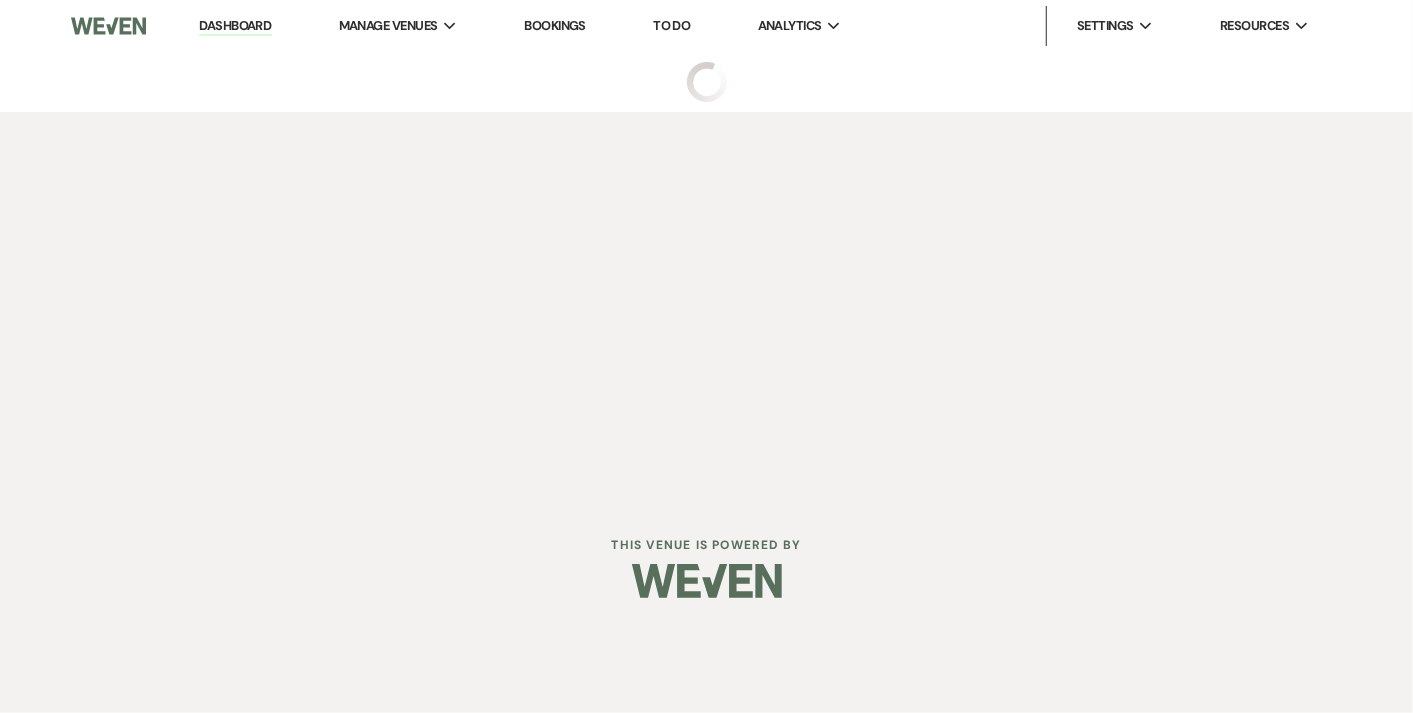 select on "5" 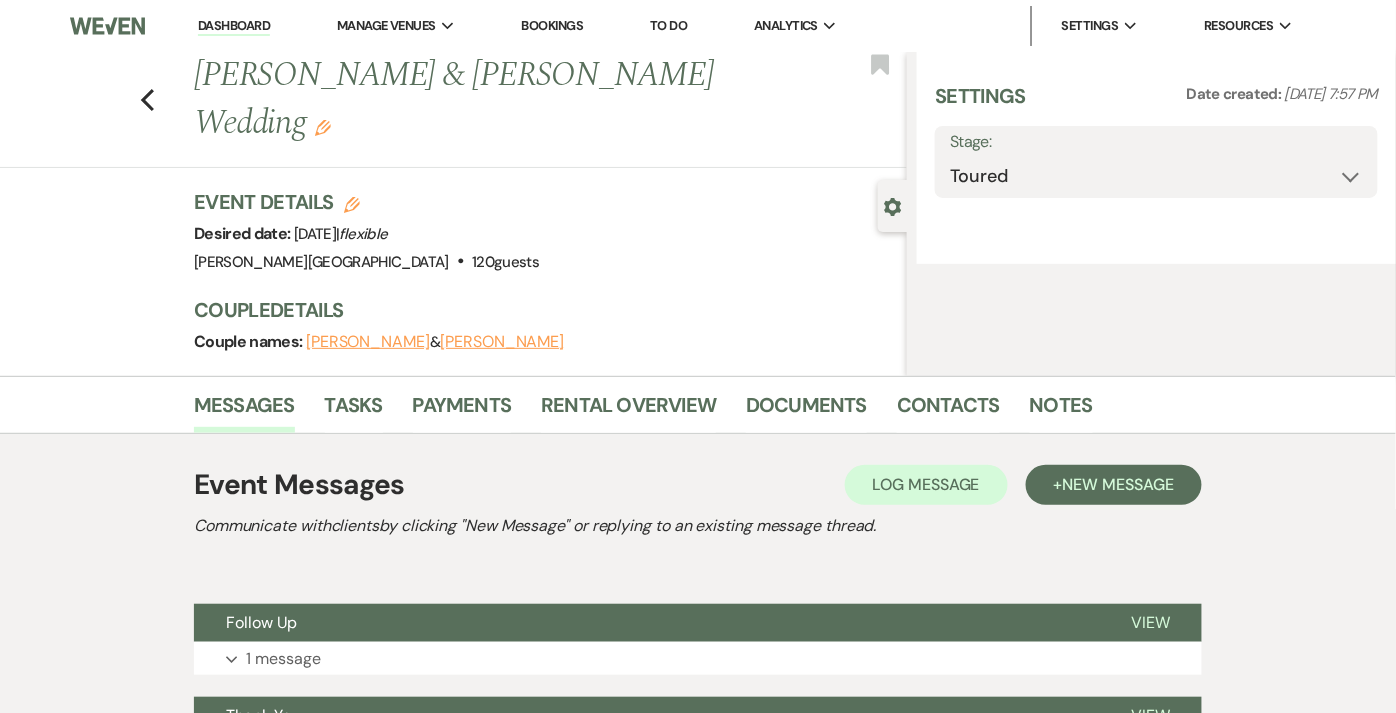 select on "5" 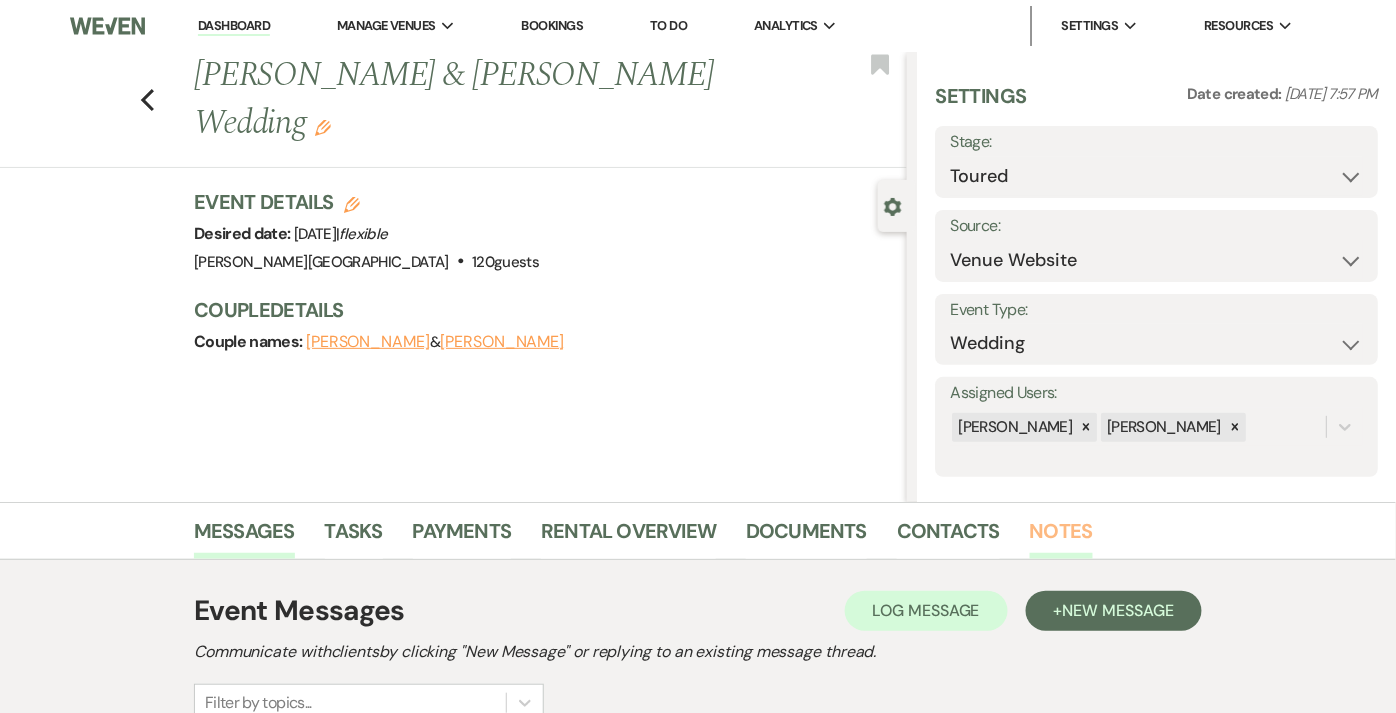 click on "Notes" at bounding box center (1061, 537) 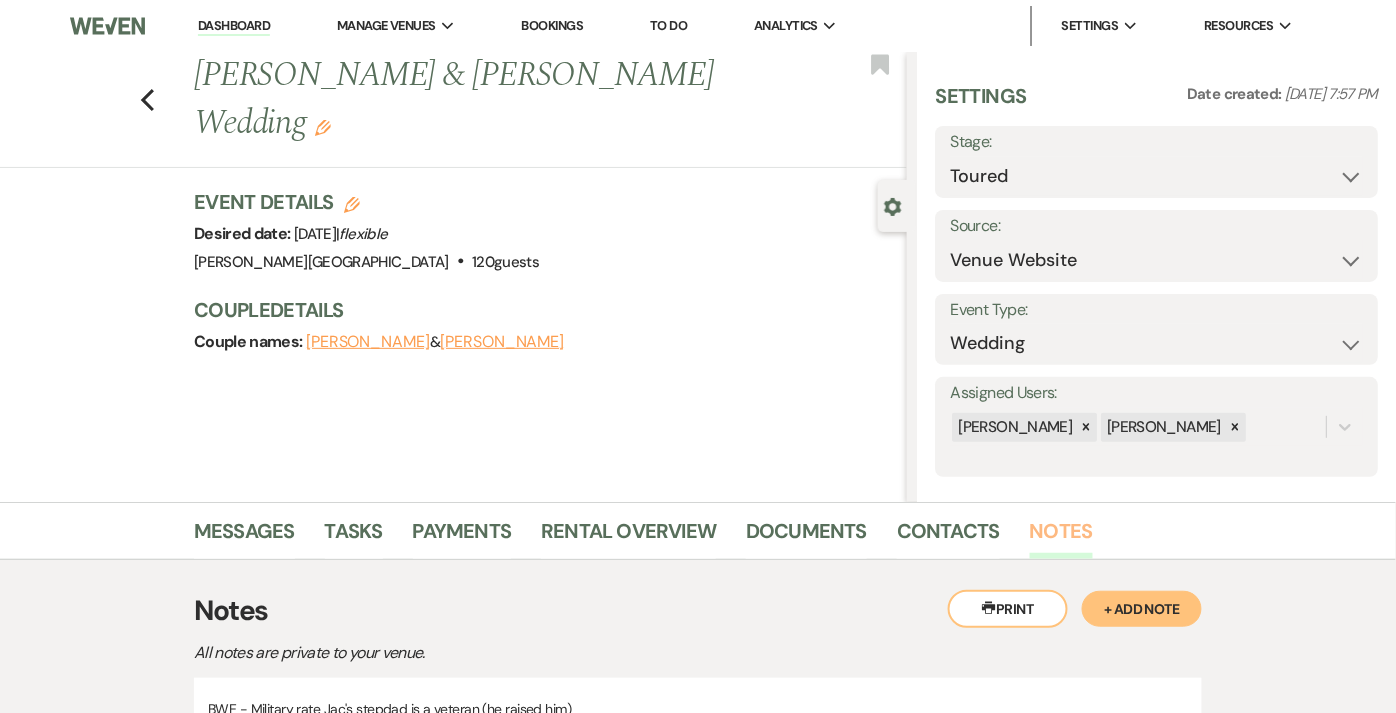 scroll, scrollTop: 484, scrollLeft: 0, axis: vertical 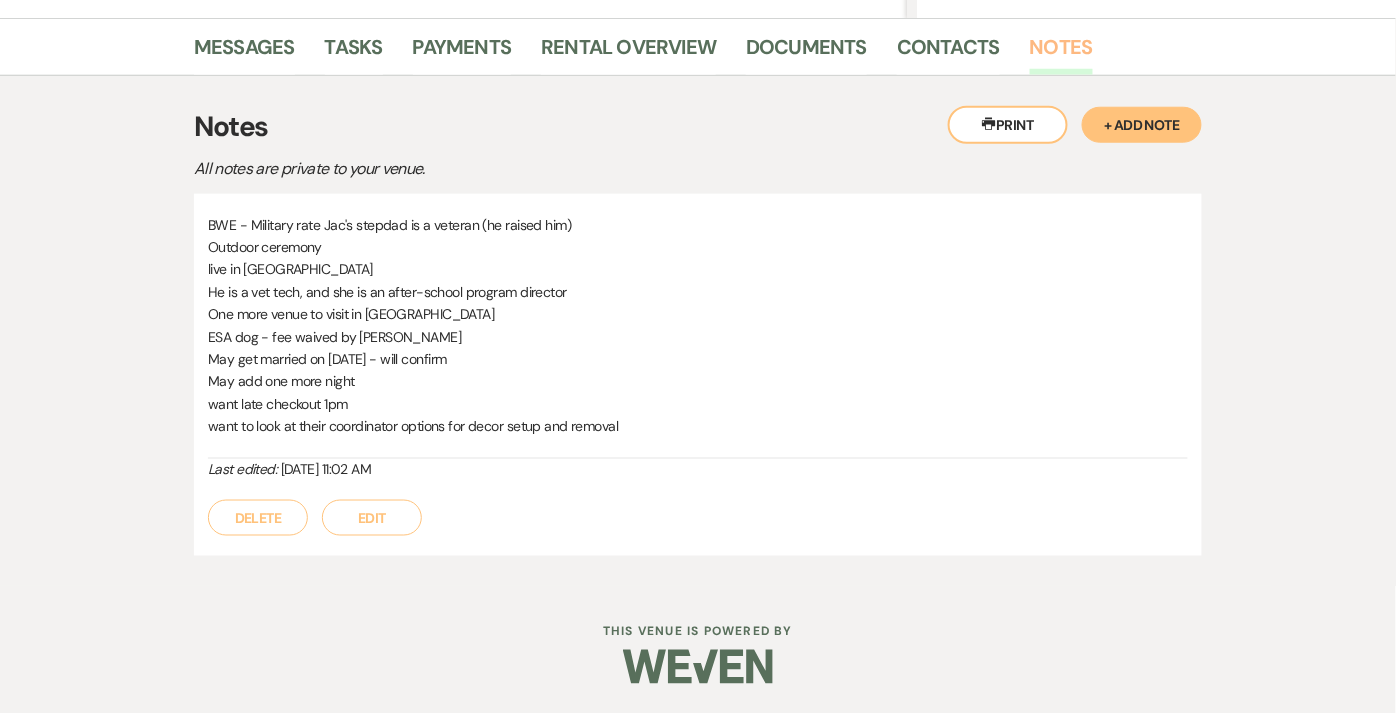 click on "Delete Edit" at bounding box center [698, 508] 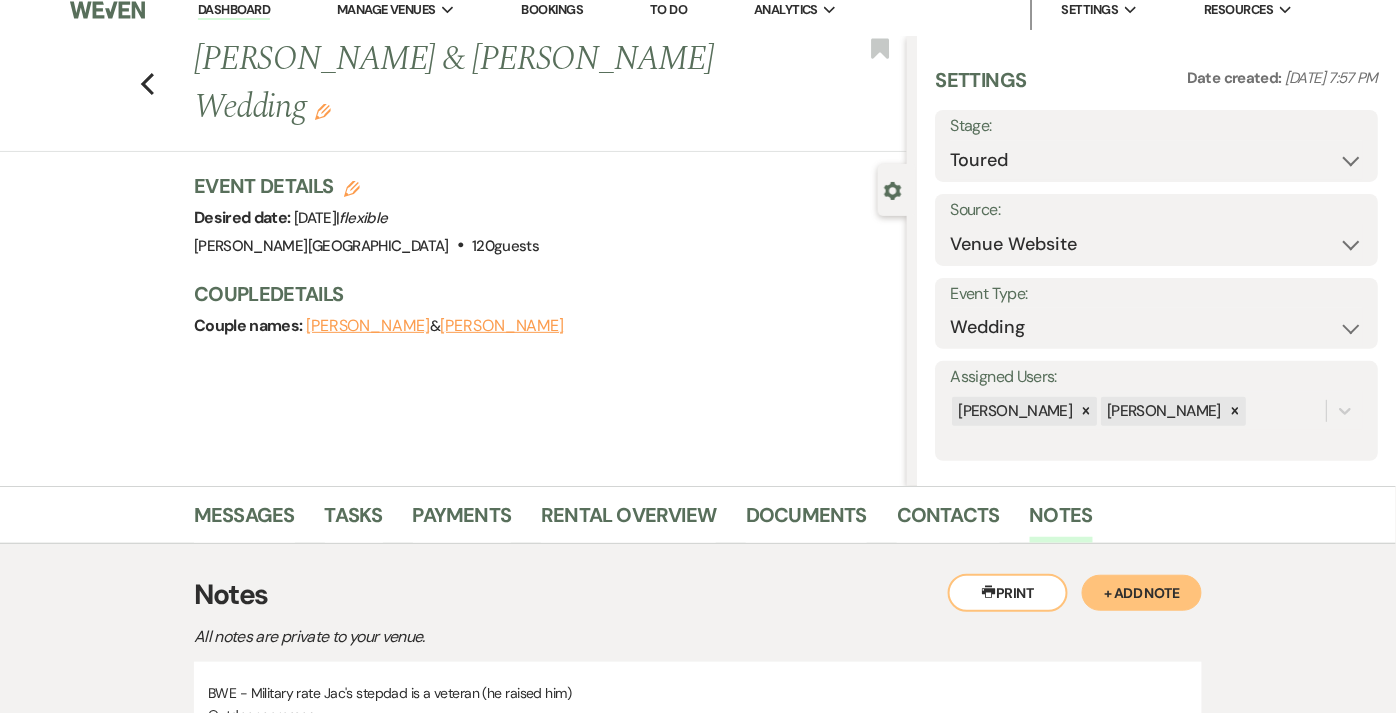 scroll, scrollTop: 0, scrollLeft: 0, axis: both 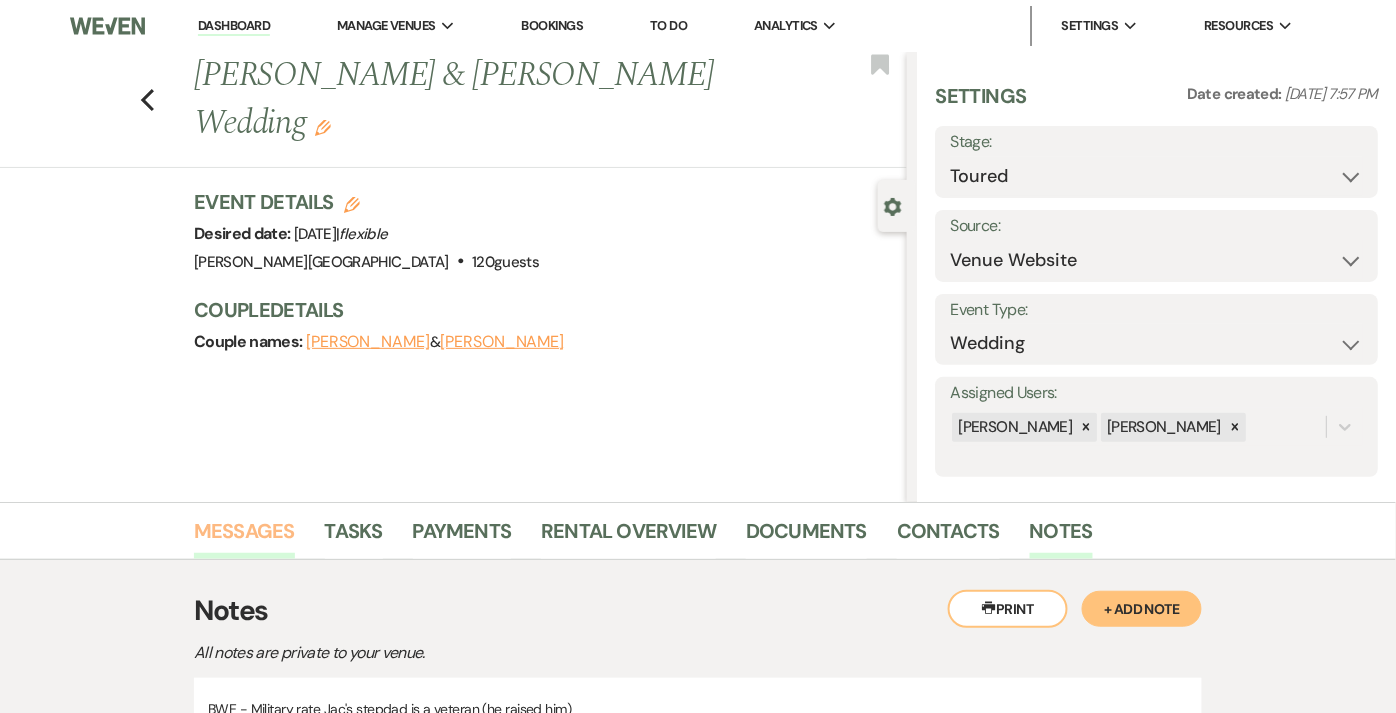click on "Messages" at bounding box center [244, 537] 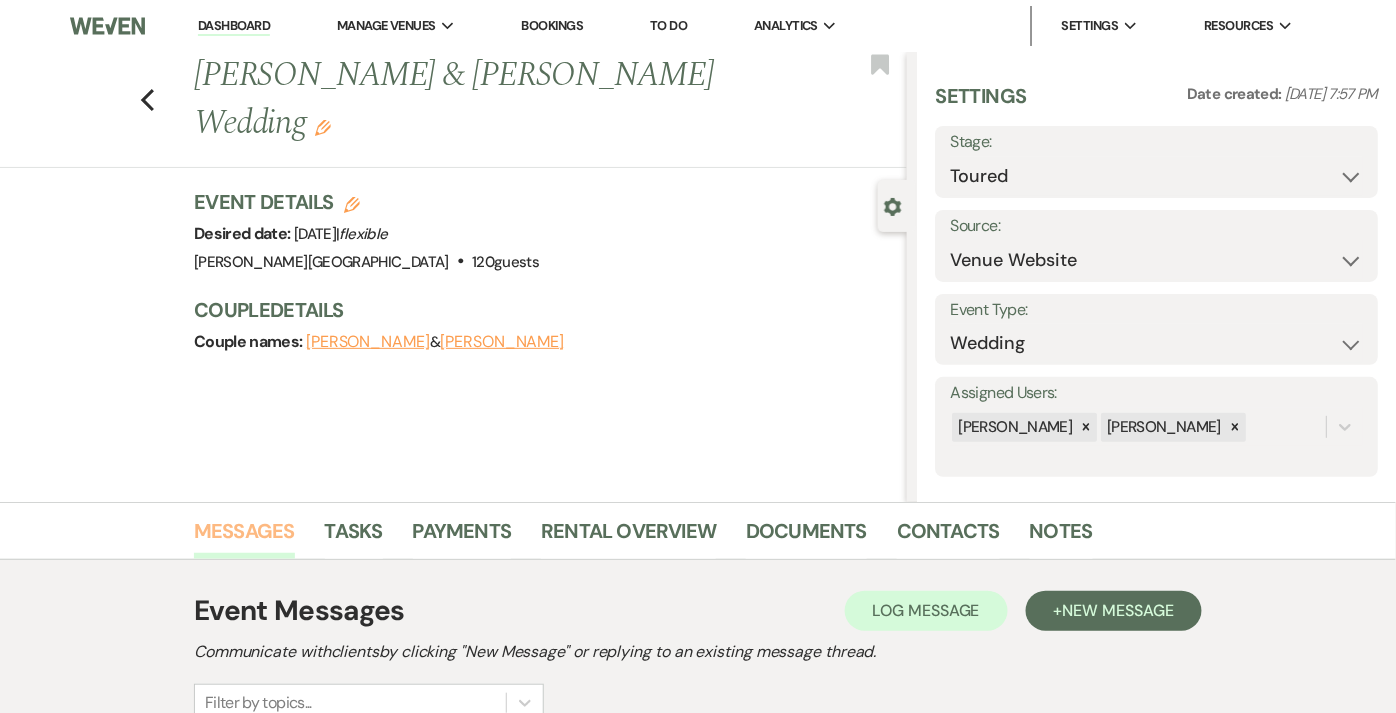 scroll, scrollTop: 446, scrollLeft: 0, axis: vertical 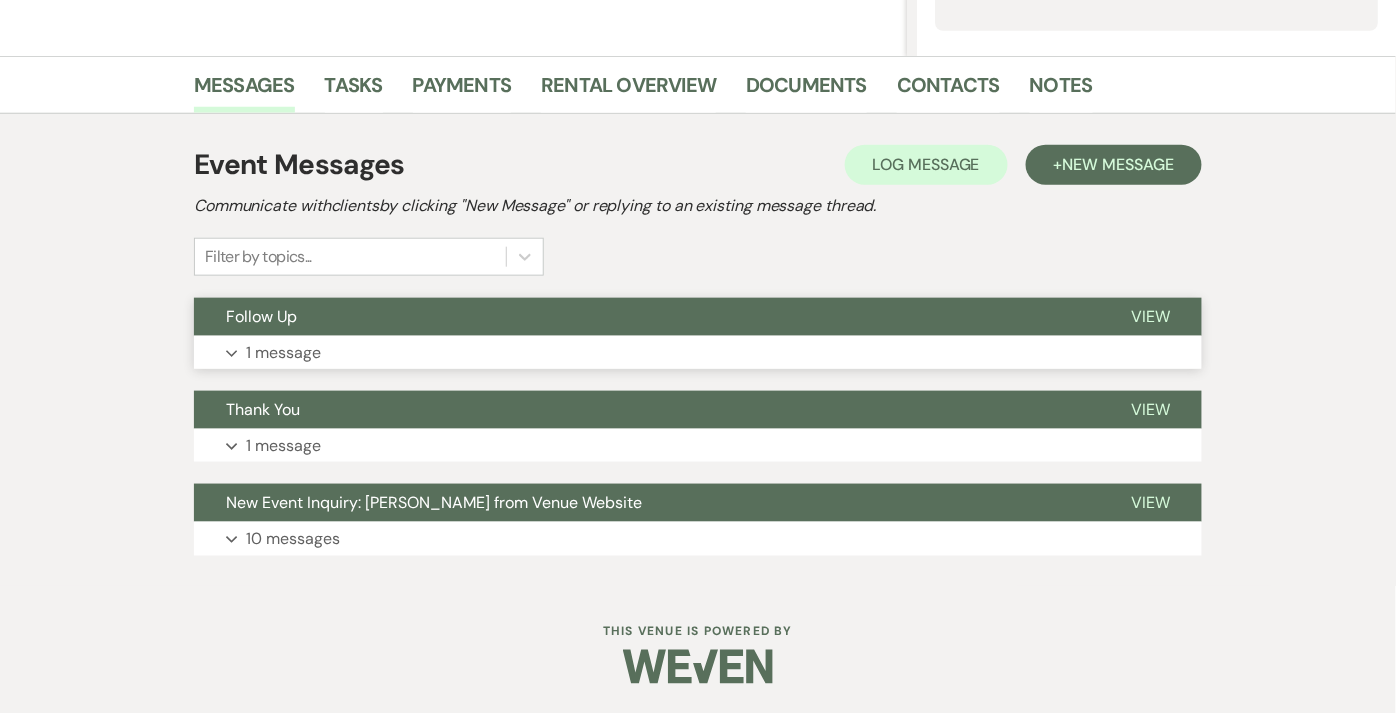 click on "1 message" at bounding box center (283, 353) 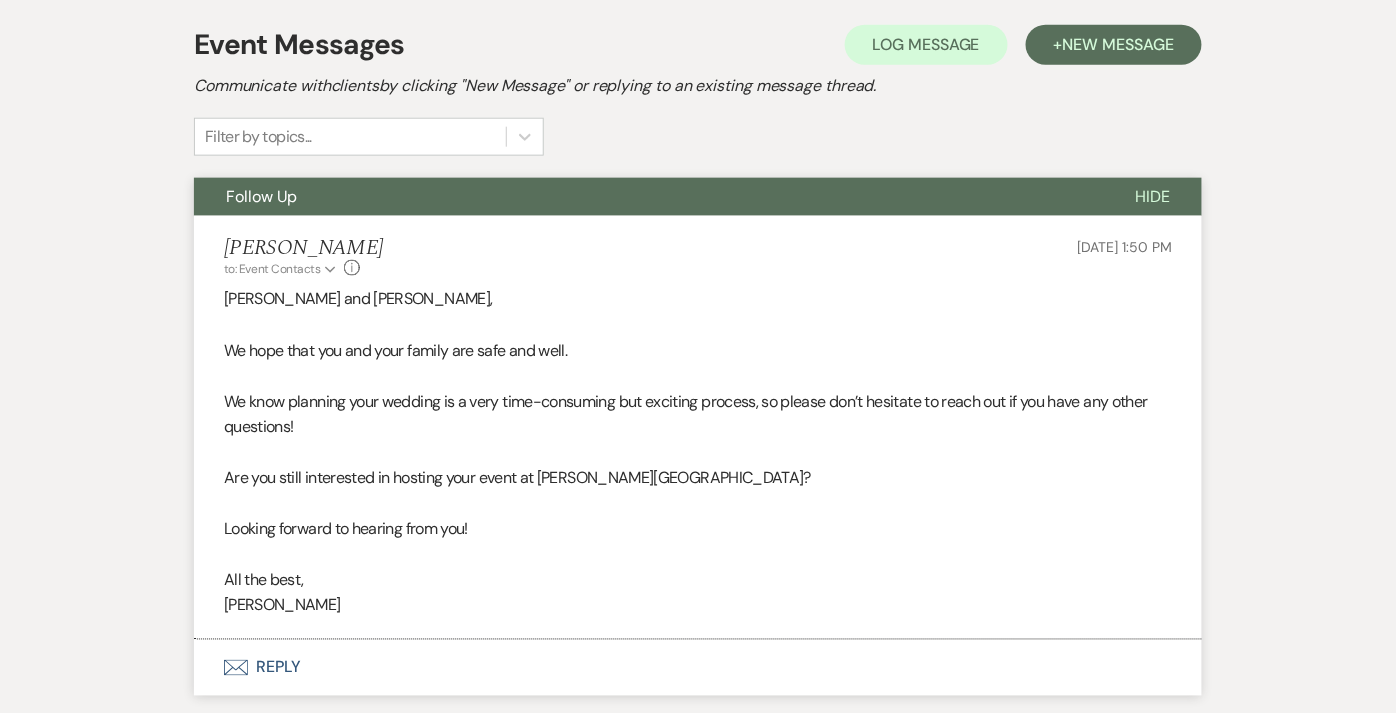 scroll, scrollTop: 568, scrollLeft: 0, axis: vertical 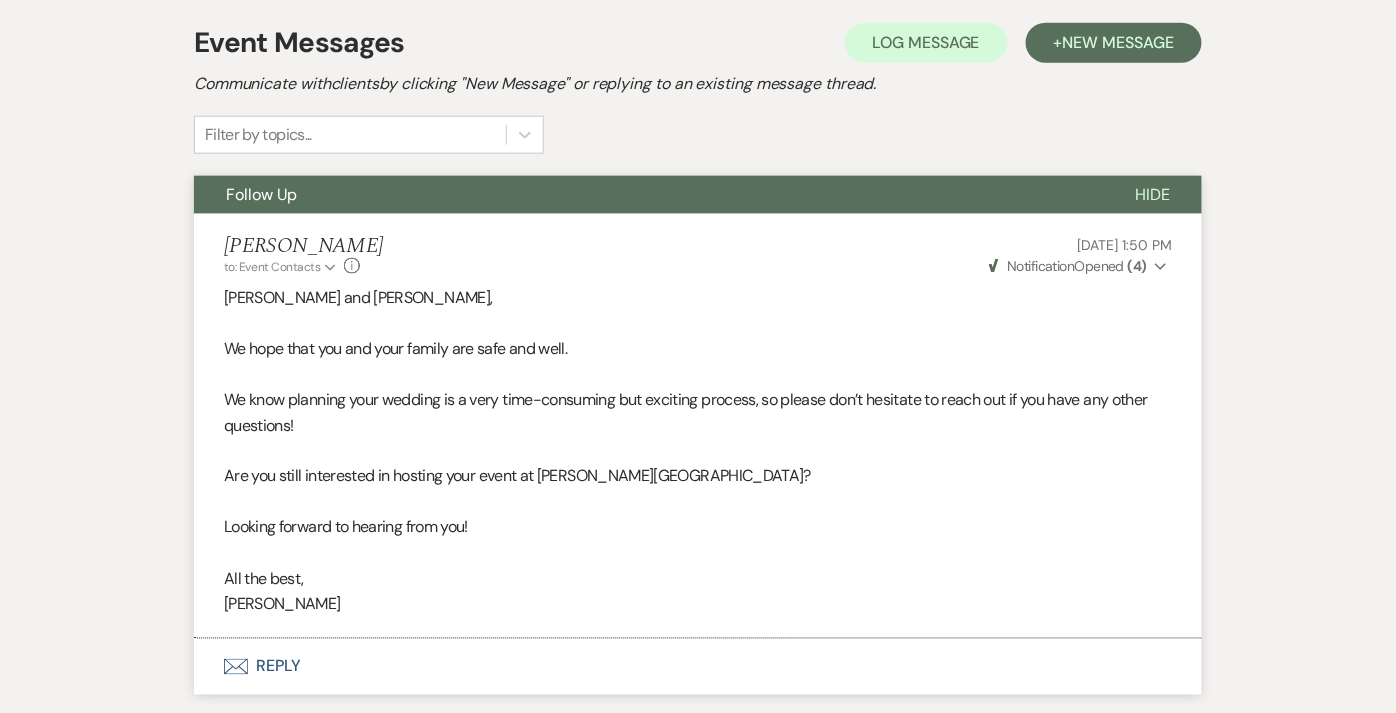 click on "( 4 )" at bounding box center [1137, 266] 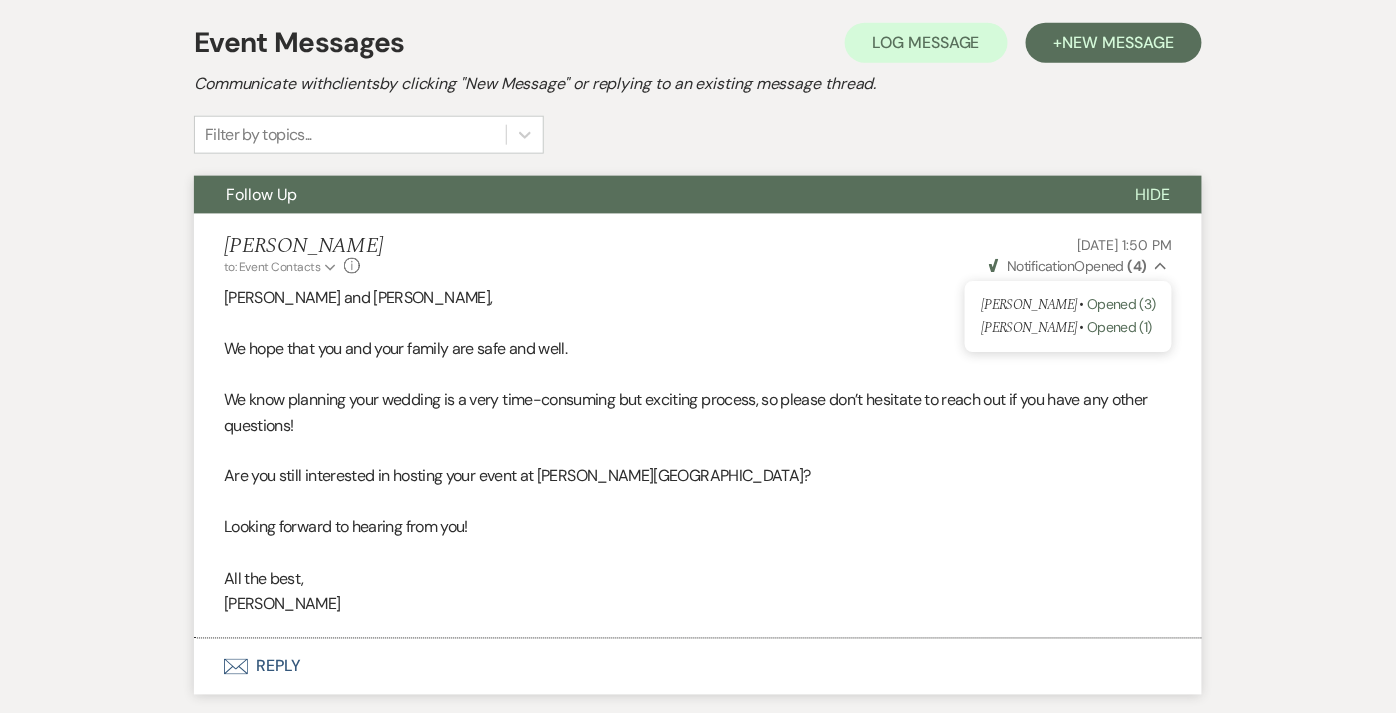 click on "Messages Tasks Payments Rental Overview Documents Contacts Notes Event Messages   Log Log Message +  New Message Communicate with  clients  by clicking "New Message" or replying to an existing message thread. Filter by topics... Follow Up Hide Marine Da Rocha to: Event Contacts Expand Info Jul 09, 2025, 1:50 PM Weven Check Notification  Opened   ( 4 ) Collapse Jacob McCarty  • Opened (3) Katelynn Hernandez  • Opened (1) Katelynn and Jacob, We hope that you and your family are safe and well.  We know planning your wedding is a very time-consuming but exciting process, so please don’t hesitate to reach out if you have any other questions!  Are you still interested in hosting your event at Harper Hill Ranch?   Looking forward to hearing from you!  All the best,  Marine Da Rocha Envelope Reply Thank You View Expand 1 message New Event Inquiry: Katelynn Hernandez from Venue Website View Expand 10 messages" at bounding box center [698, 422] 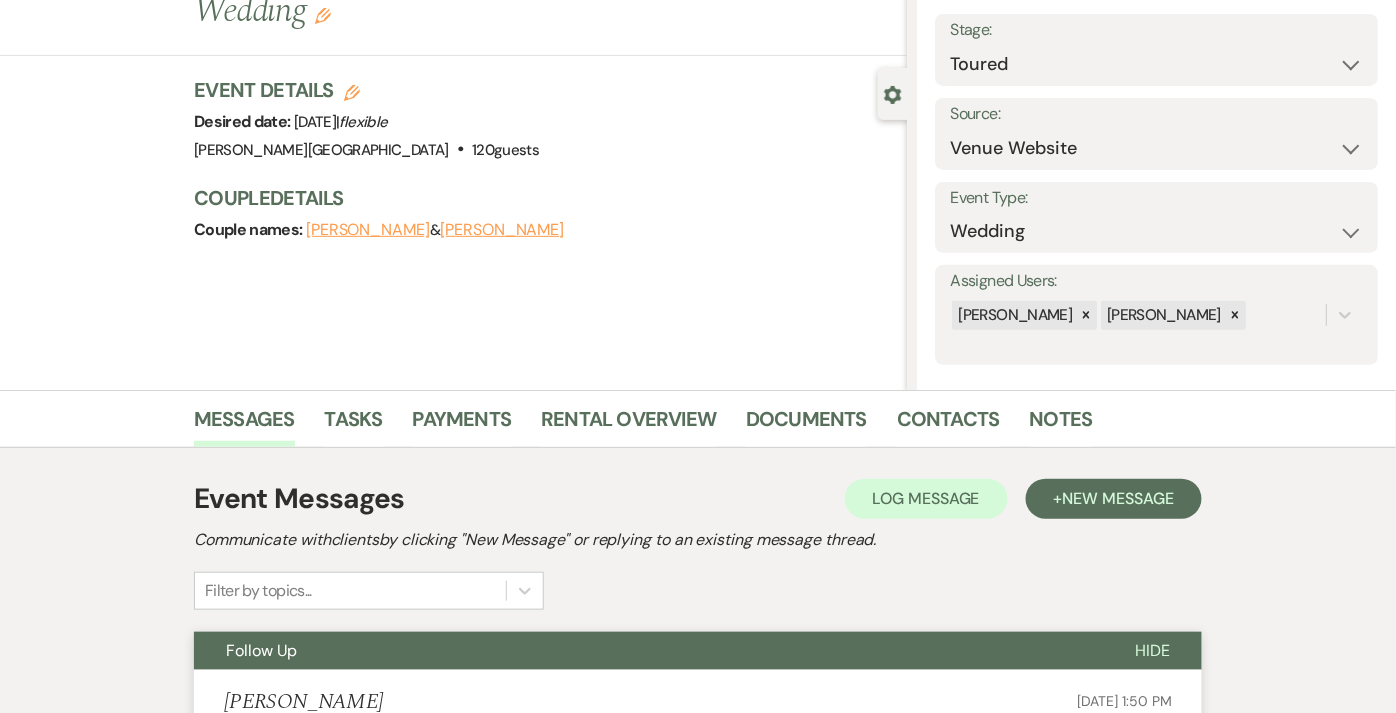 scroll, scrollTop: 0, scrollLeft: 0, axis: both 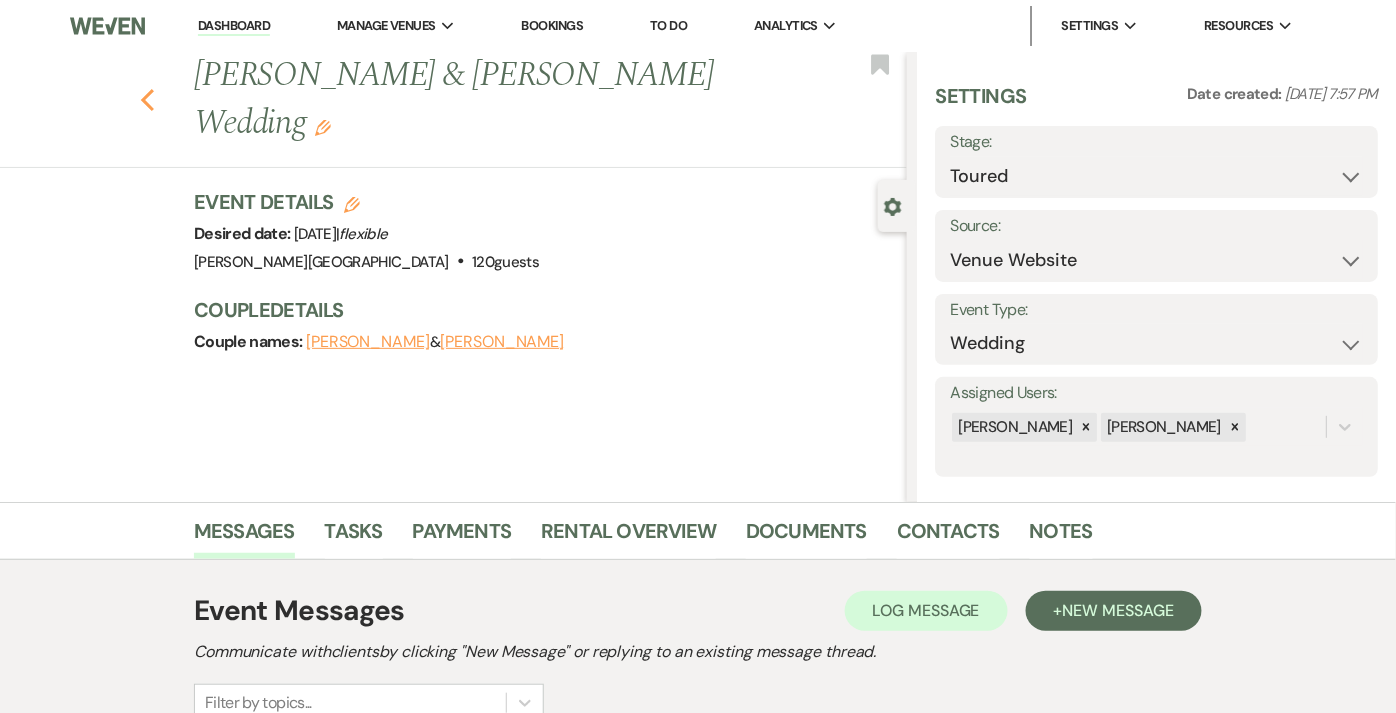 click on "Previous" 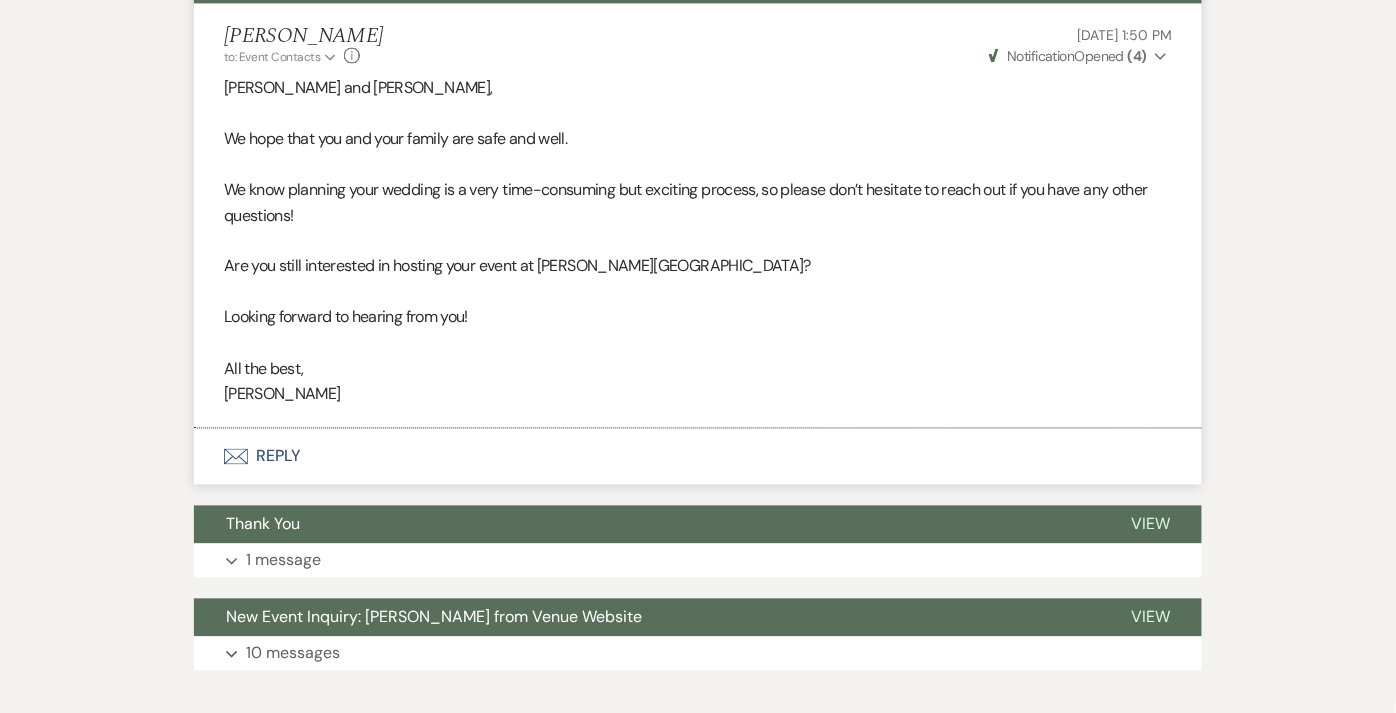 select on "5" 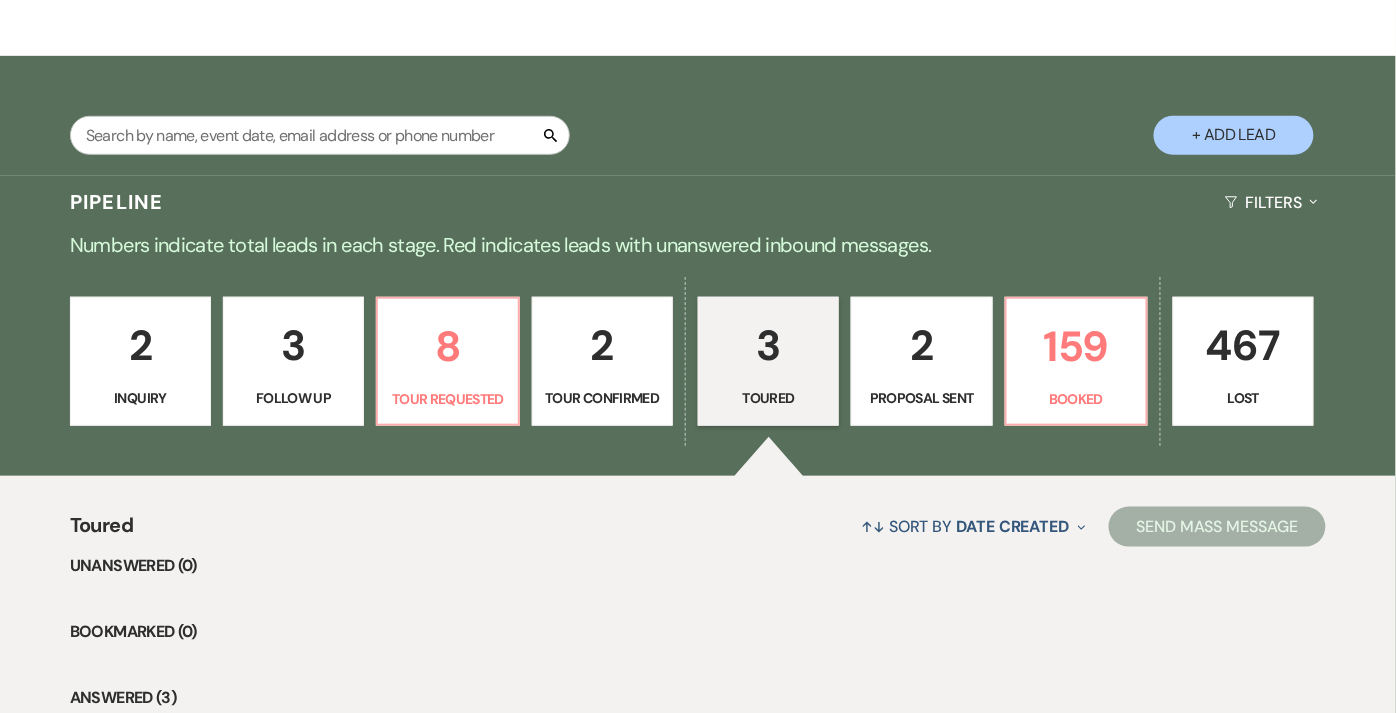 scroll, scrollTop: 288, scrollLeft: 0, axis: vertical 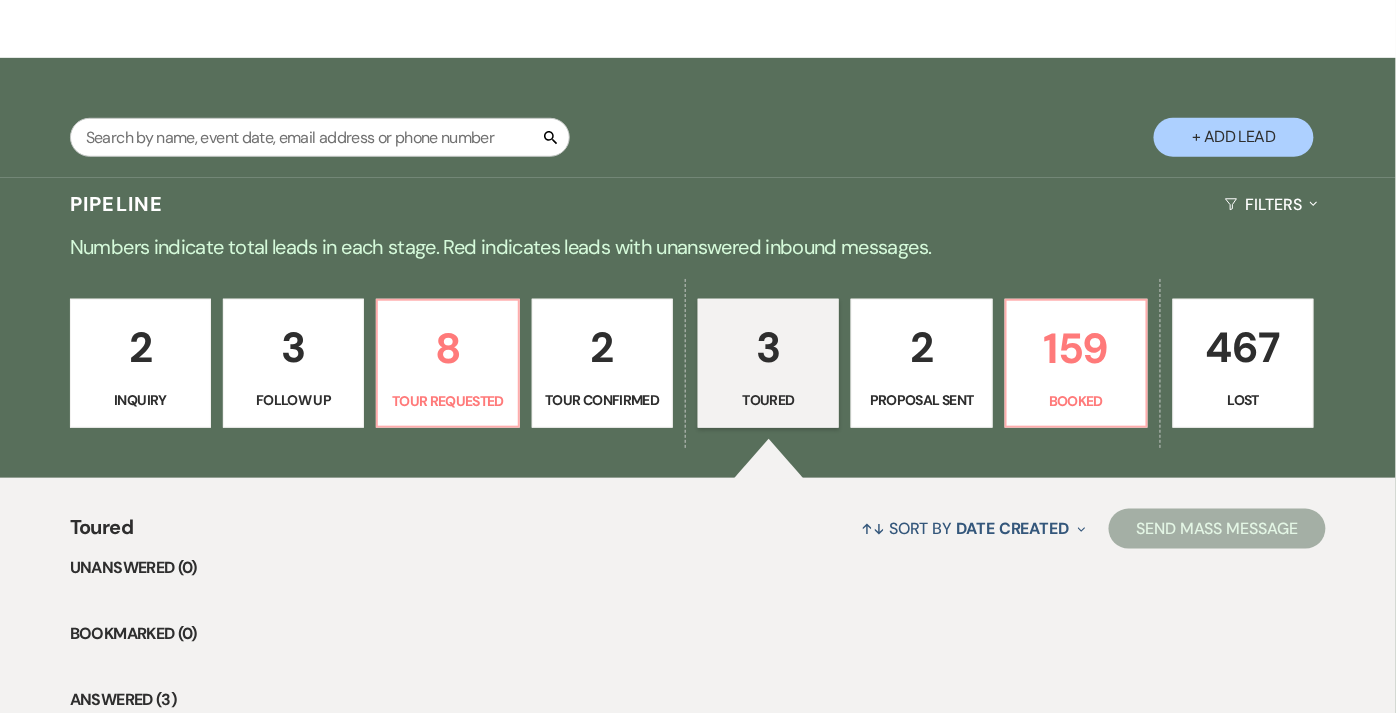 click on "2" at bounding box center [602, 347] 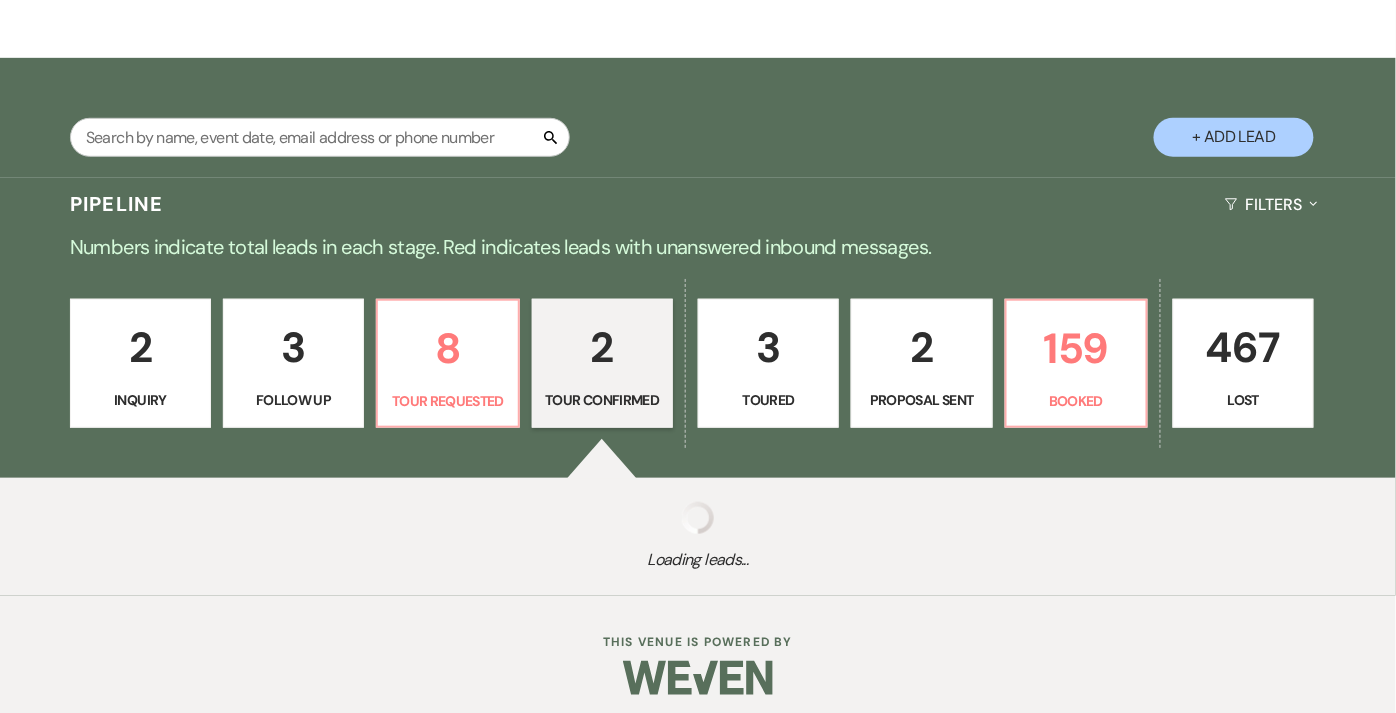 select on "4" 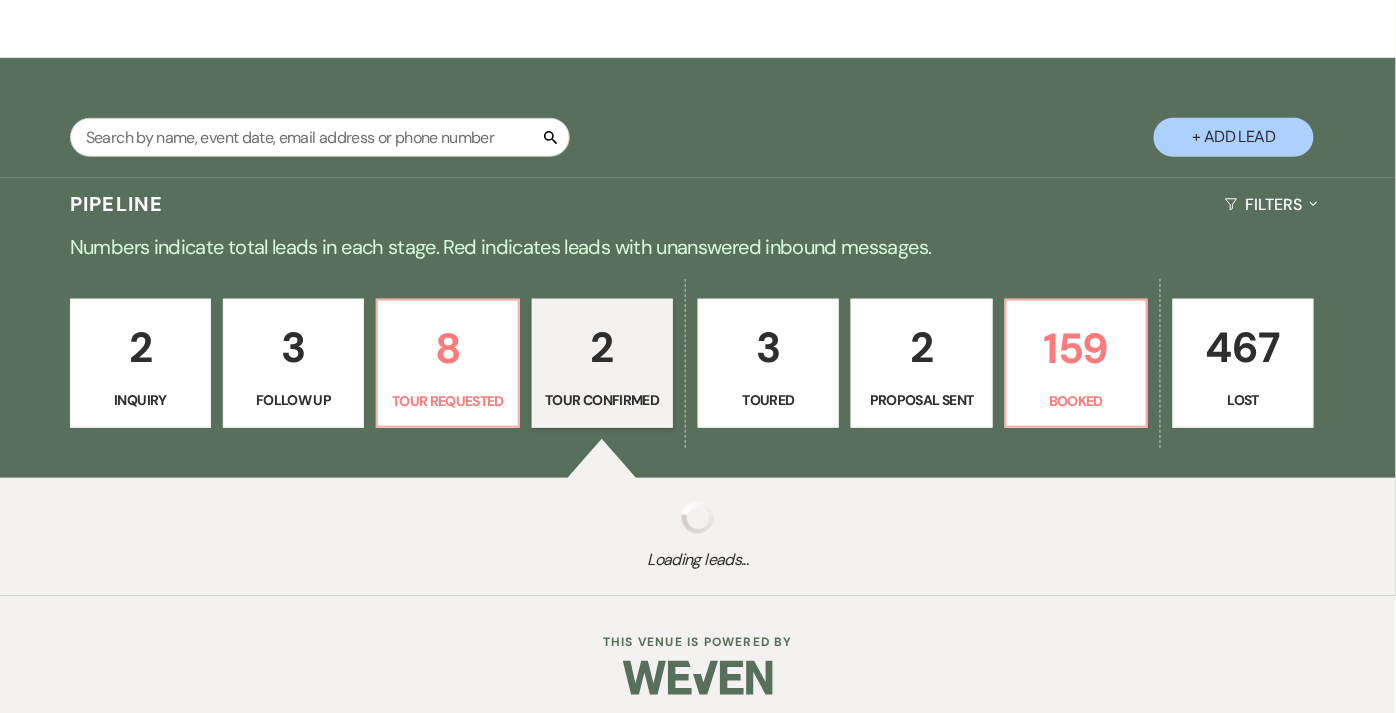 select on "4" 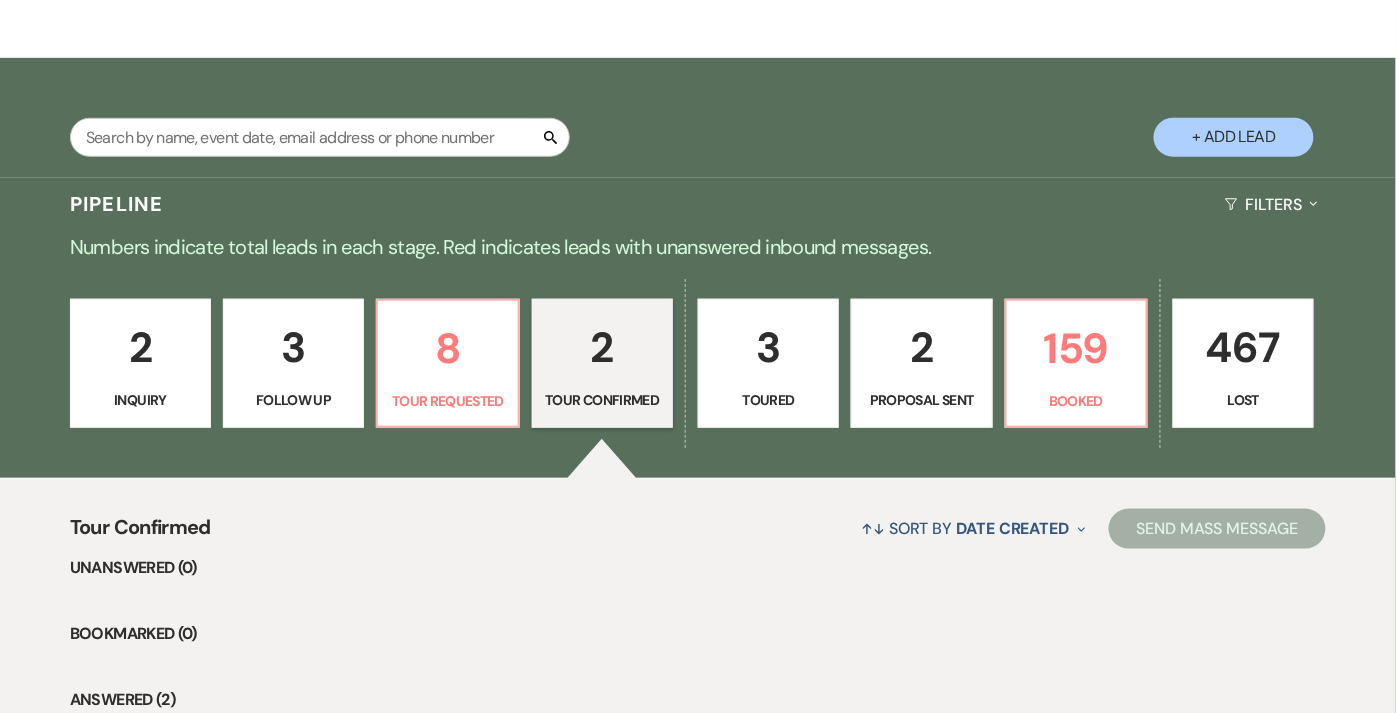 scroll, scrollTop: 668, scrollLeft: 0, axis: vertical 